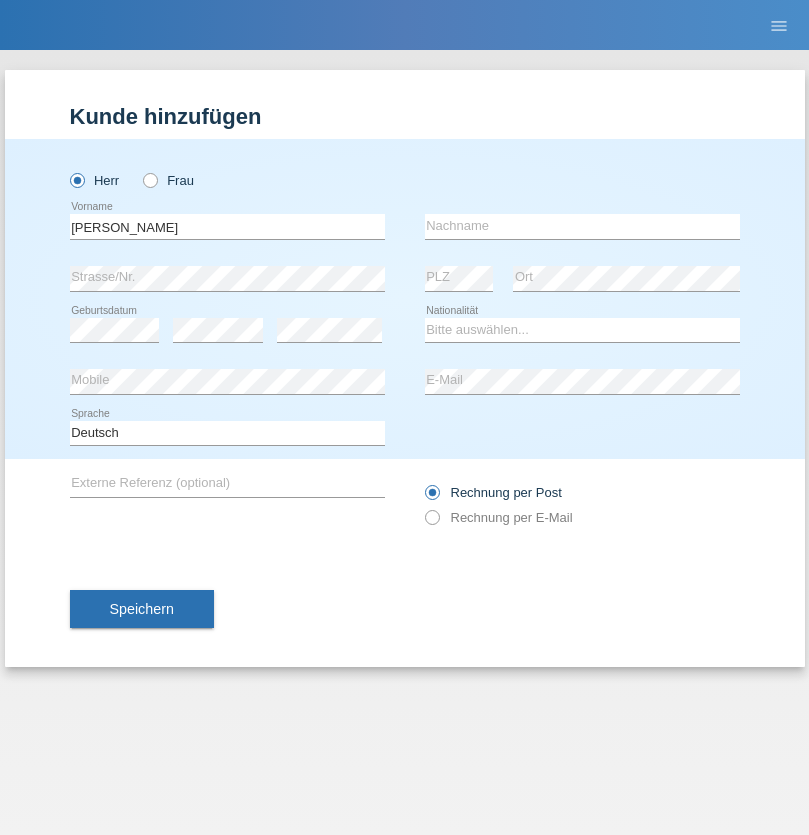 scroll, scrollTop: 0, scrollLeft: 0, axis: both 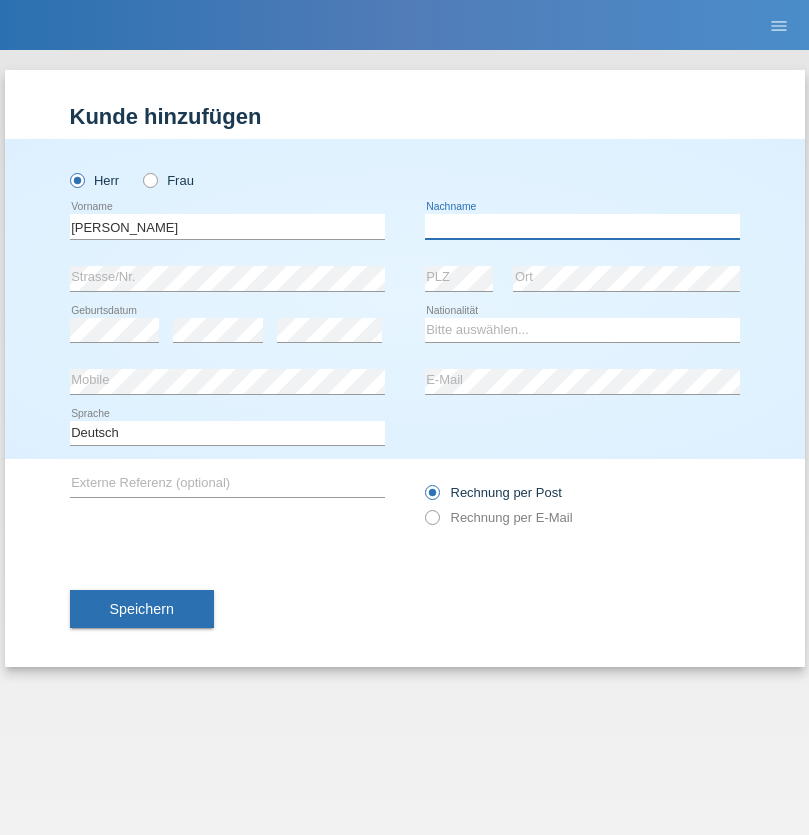 click at bounding box center (582, 226) 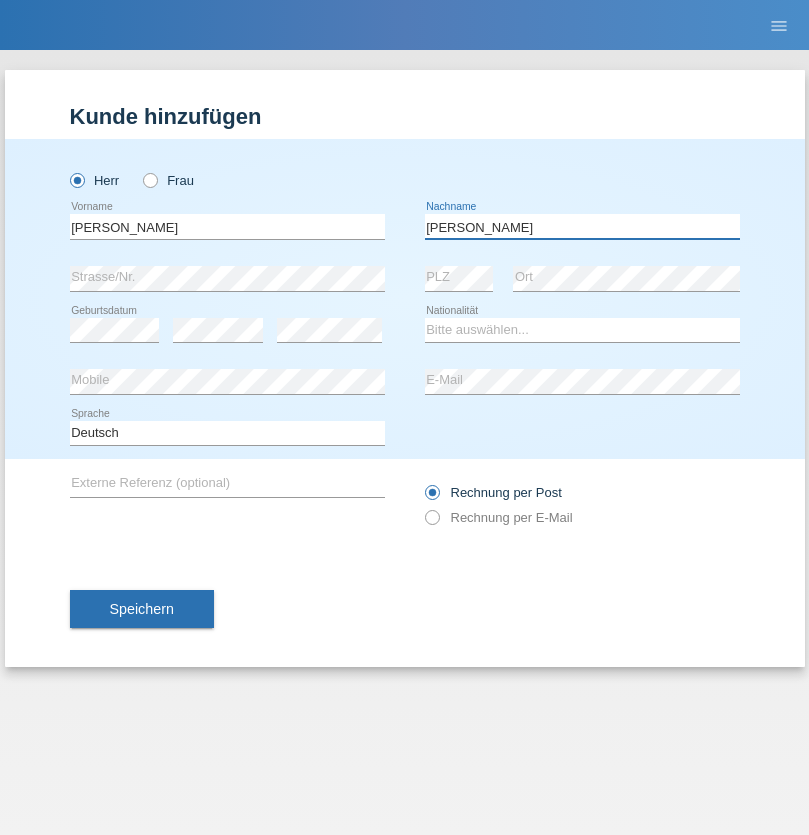 type on "Custodio Goncalves" 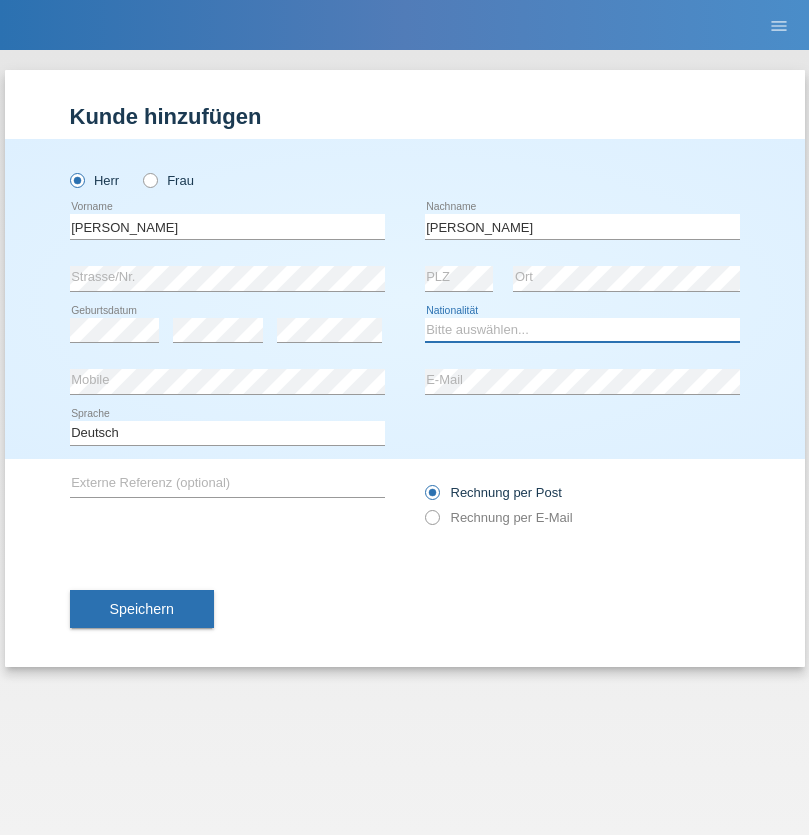 select on "CH" 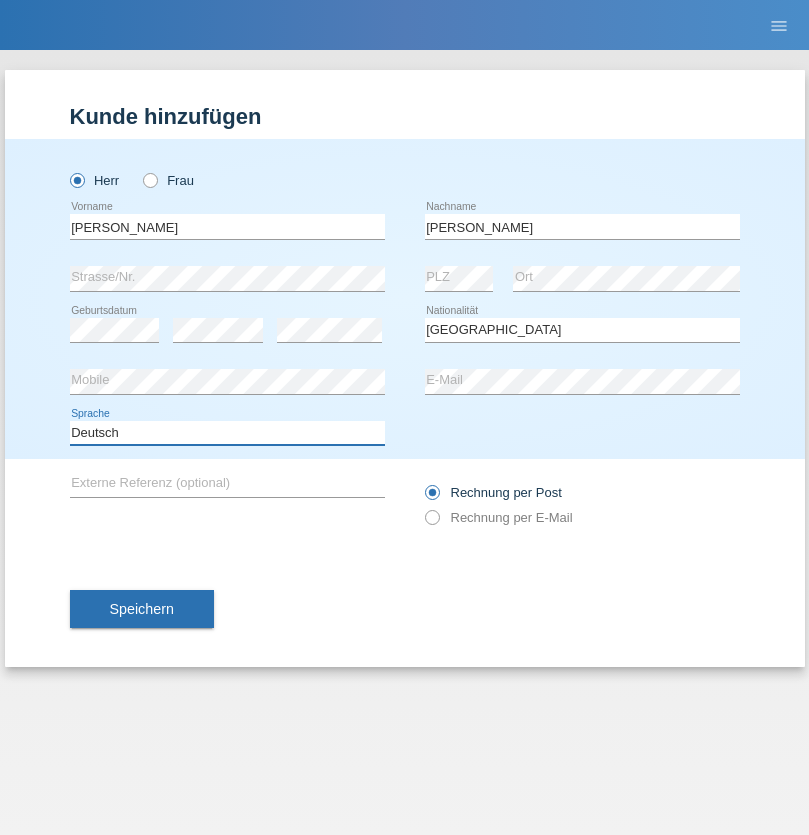 select on "en" 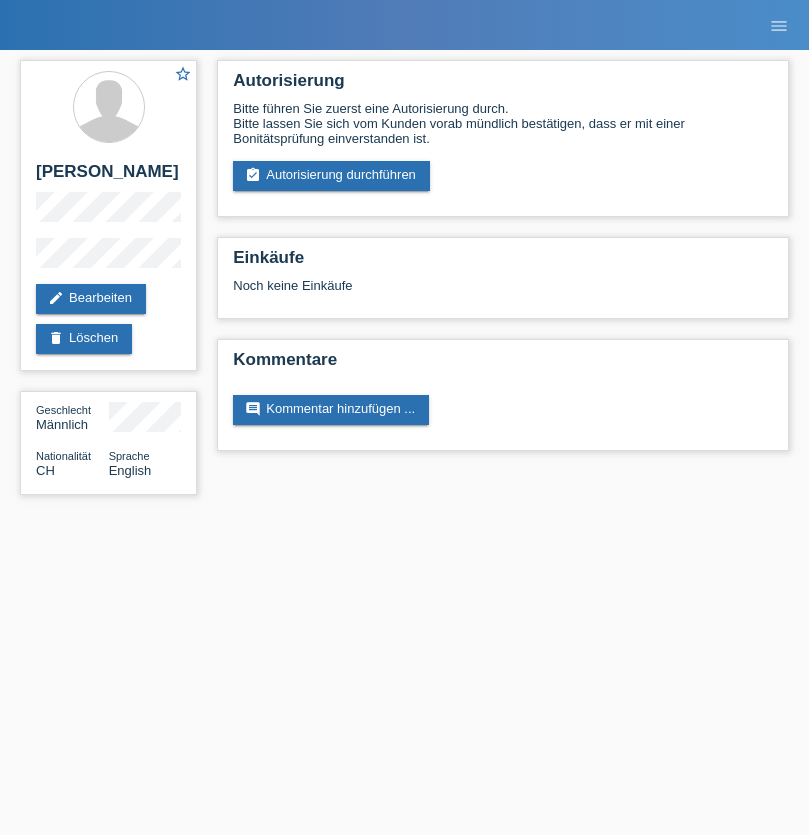 scroll, scrollTop: 0, scrollLeft: 0, axis: both 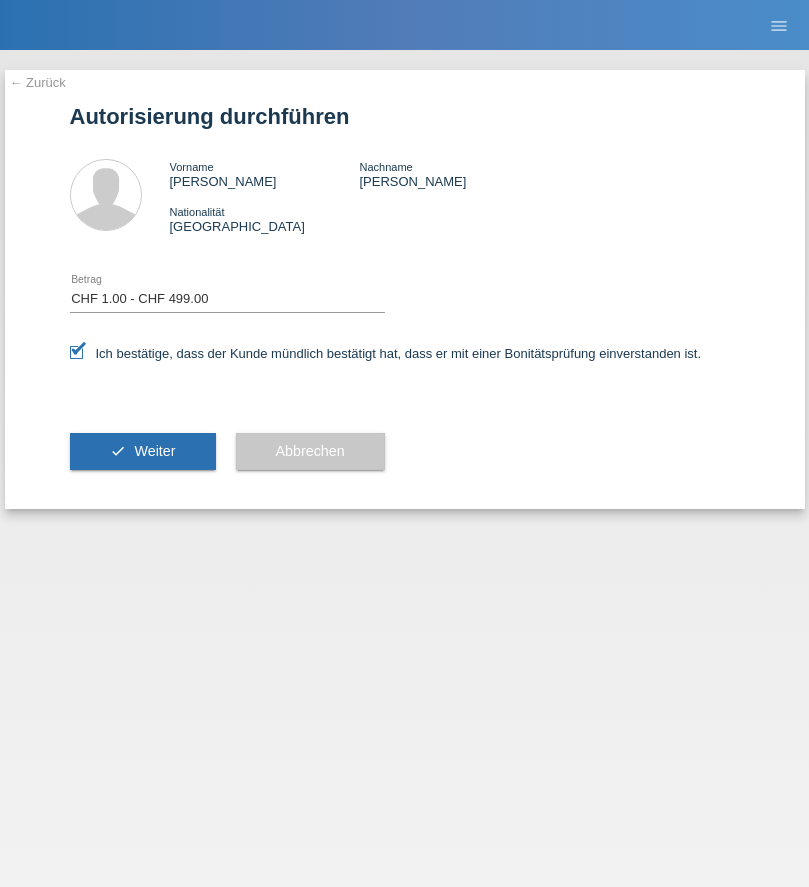 select on "1" 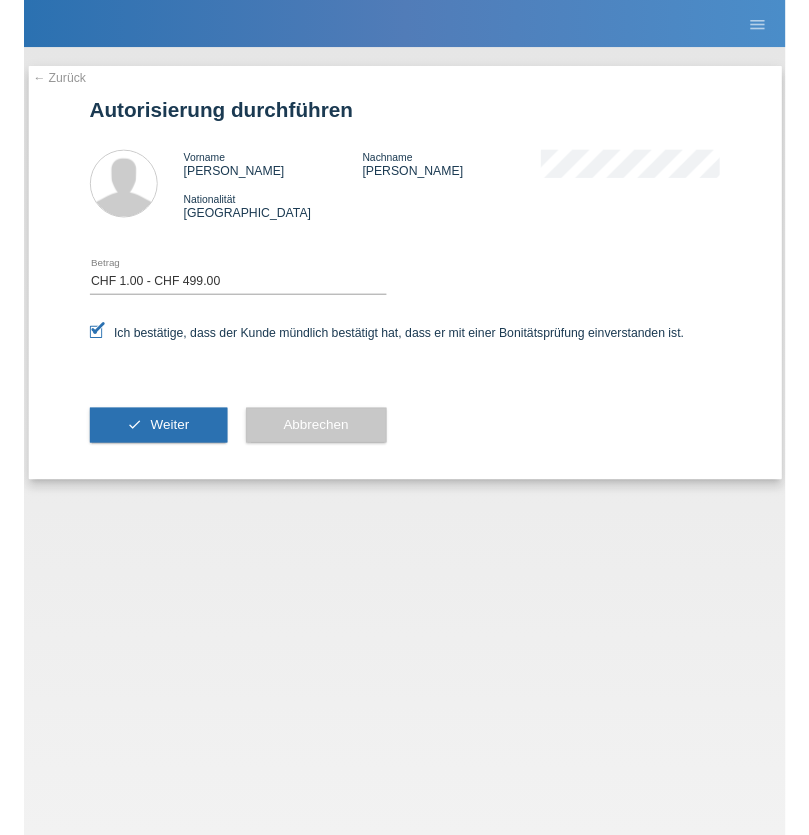 scroll, scrollTop: 0, scrollLeft: 0, axis: both 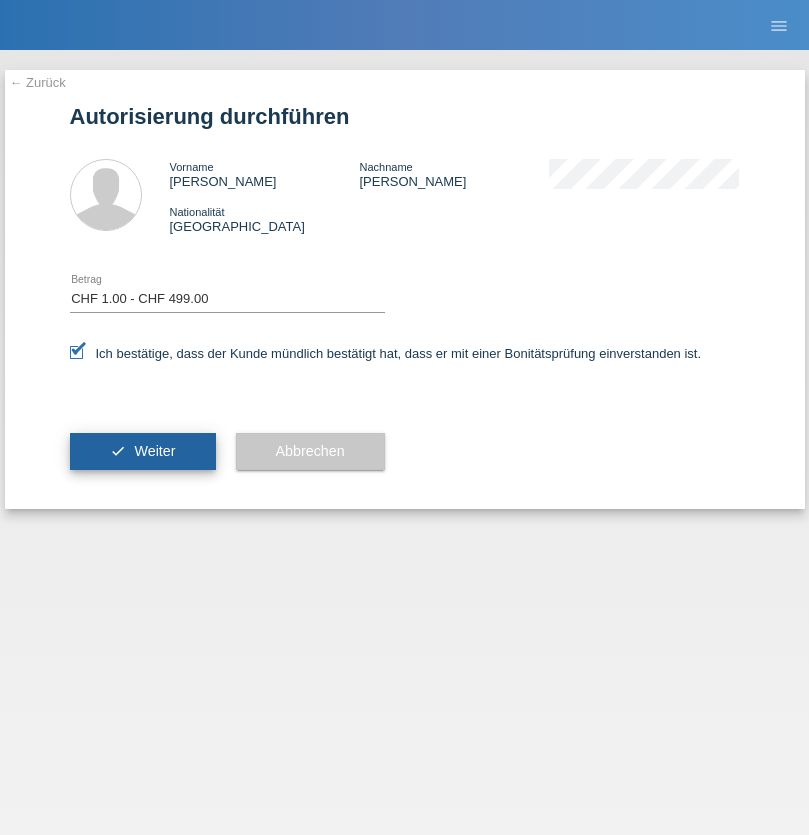 click on "Weiter" at bounding box center (154, 451) 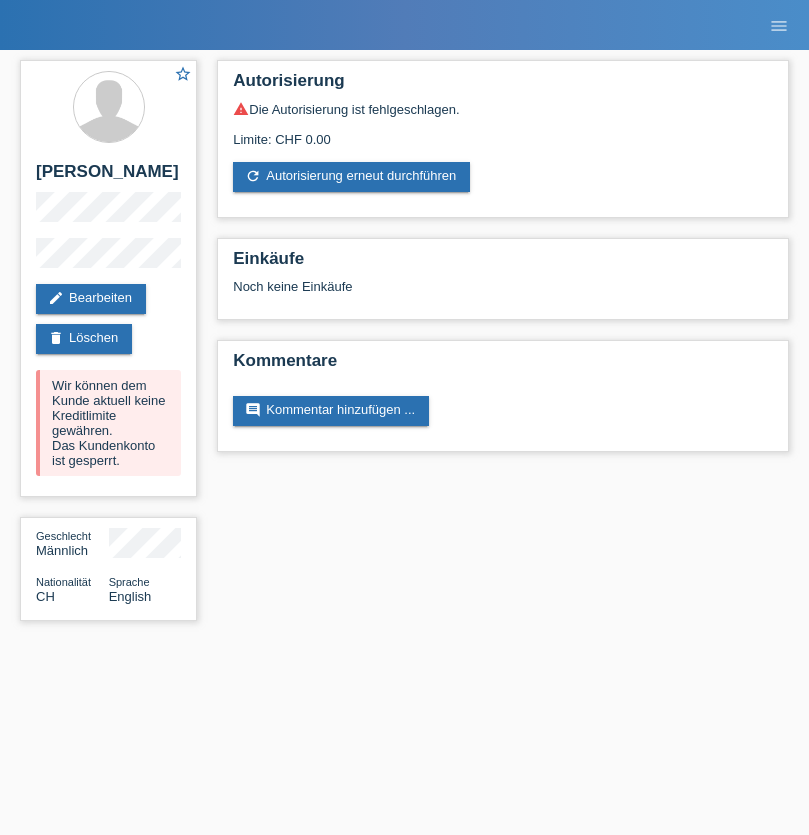 scroll, scrollTop: 0, scrollLeft: 0, axis: both 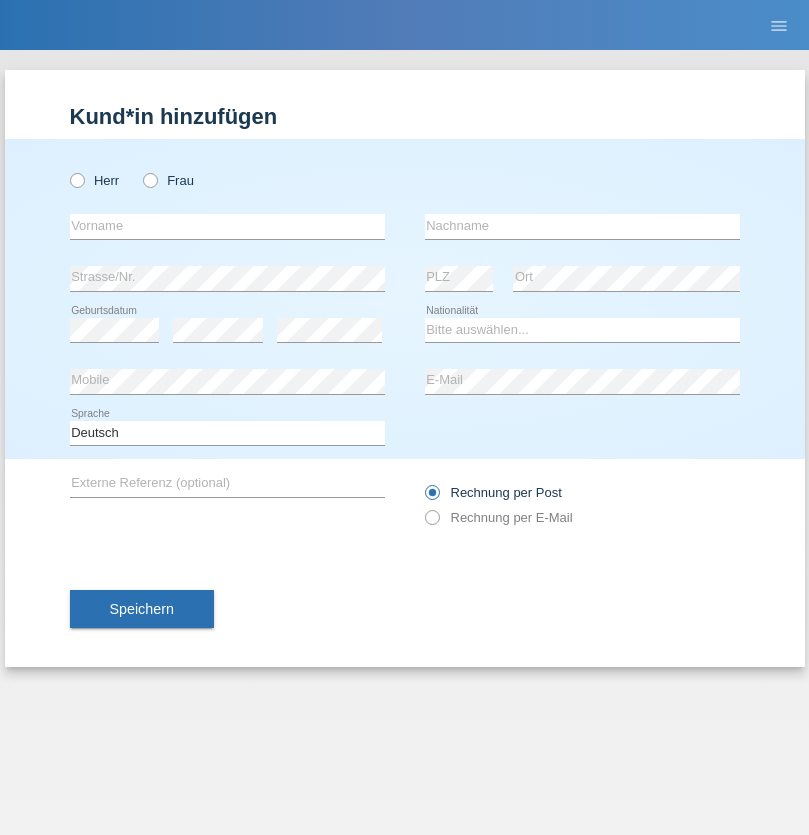 radio on "true" 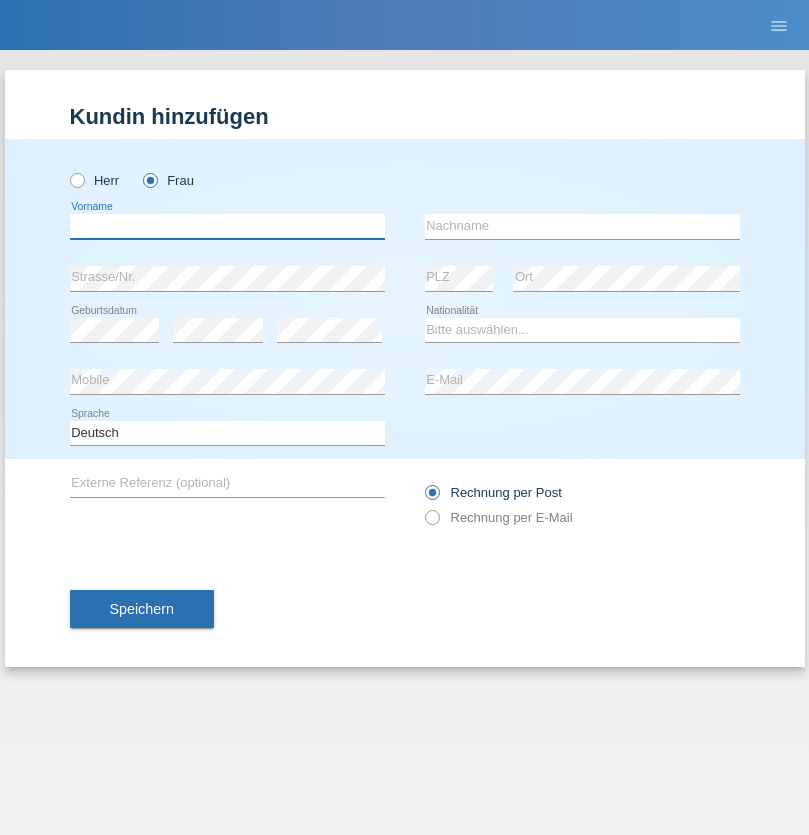 click at bounding box center [227, 226] 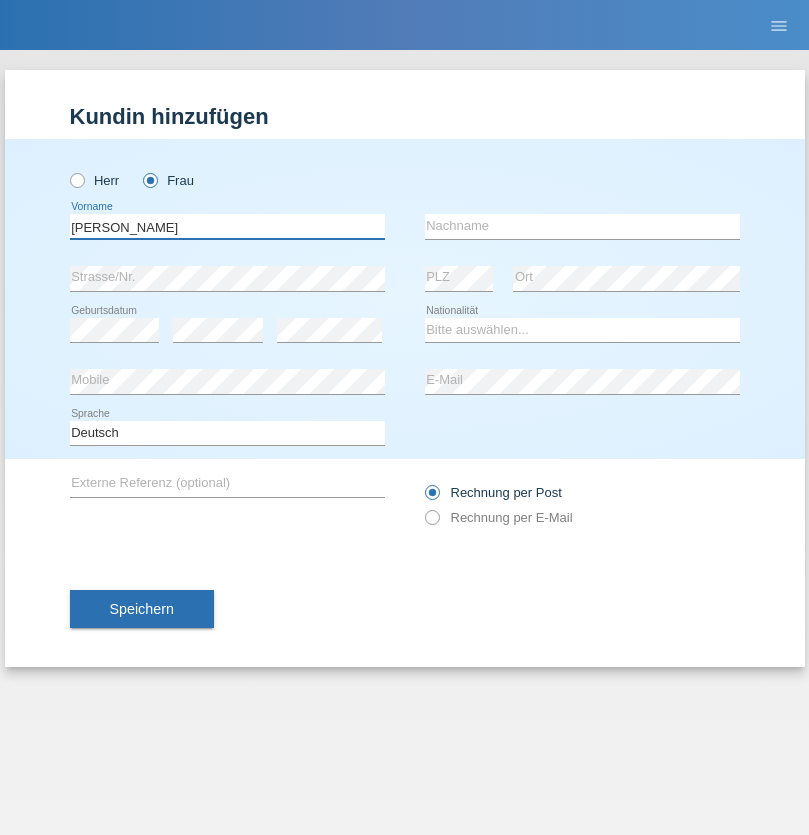 type on "[PERSON_NAME]" 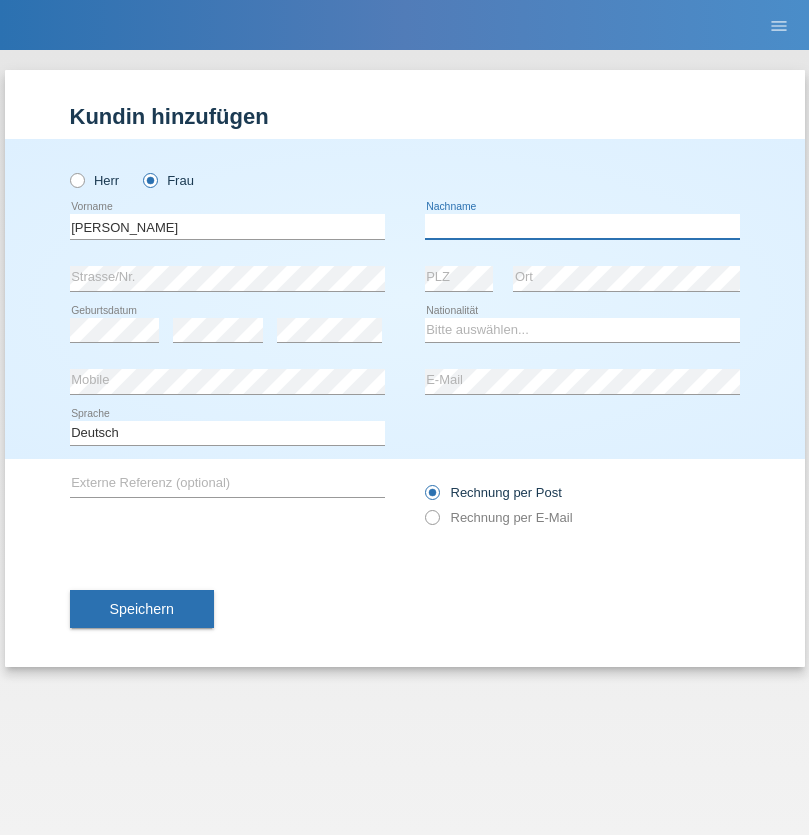 click at bounding box center (582, 226) 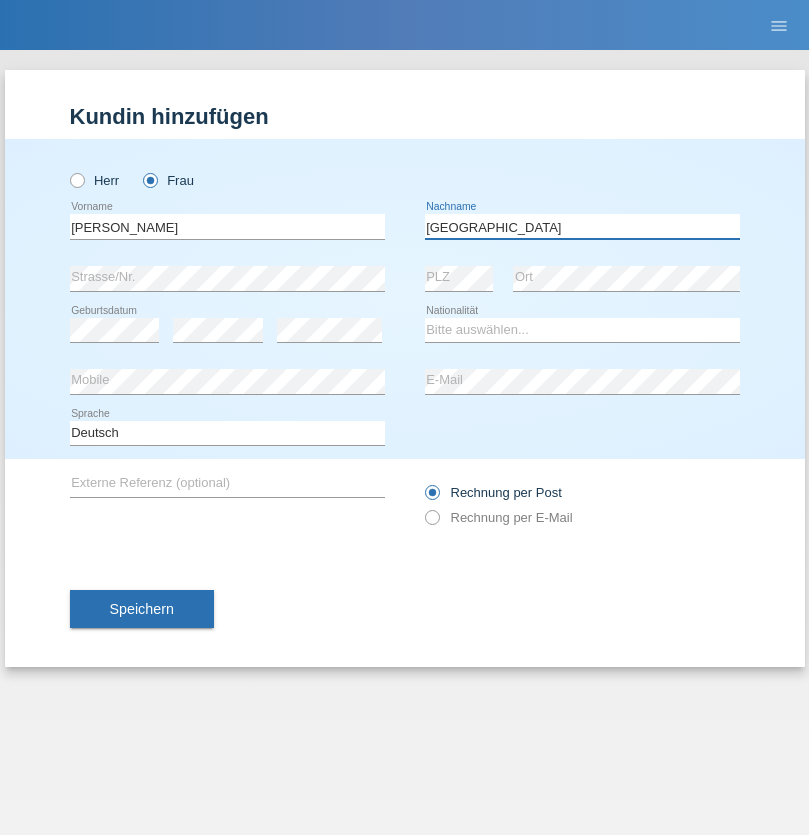 type on "[GEOGRAPHIC_DATA]" 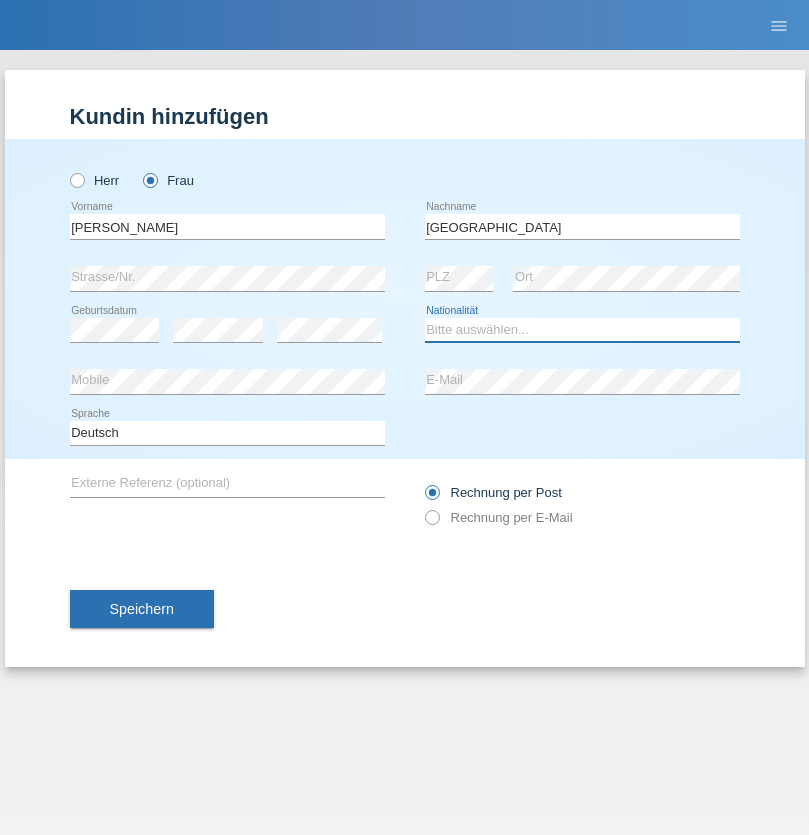 select on "DE" 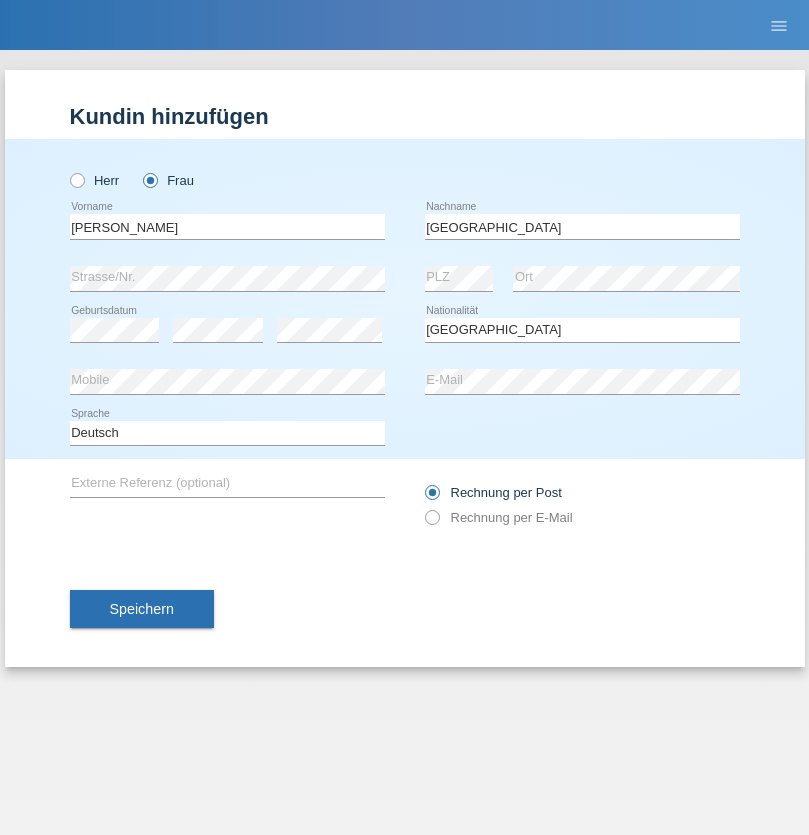 select on "C" 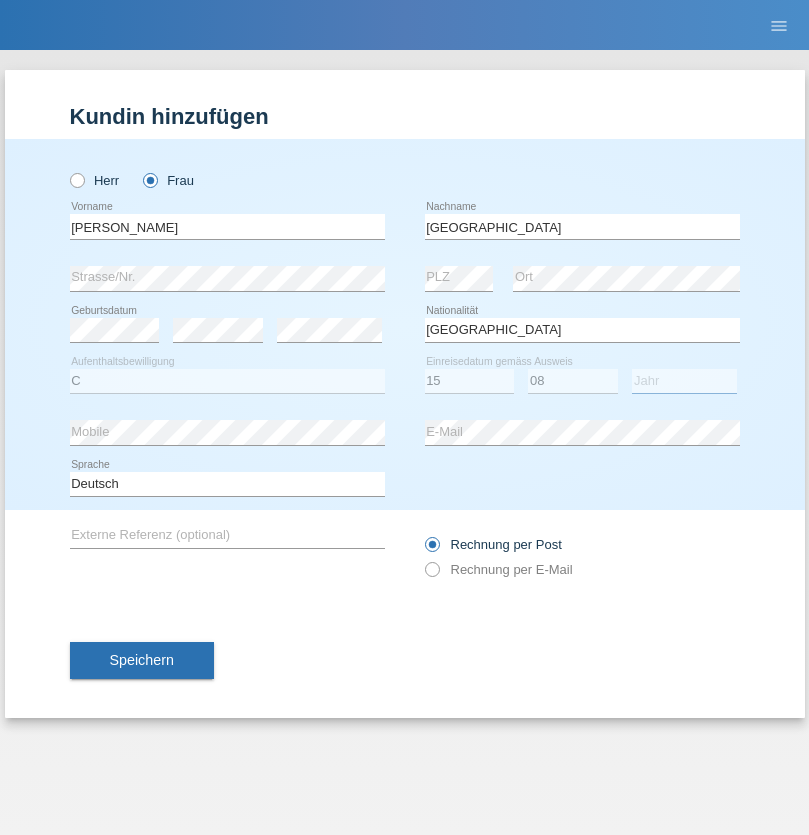 select on "2003" 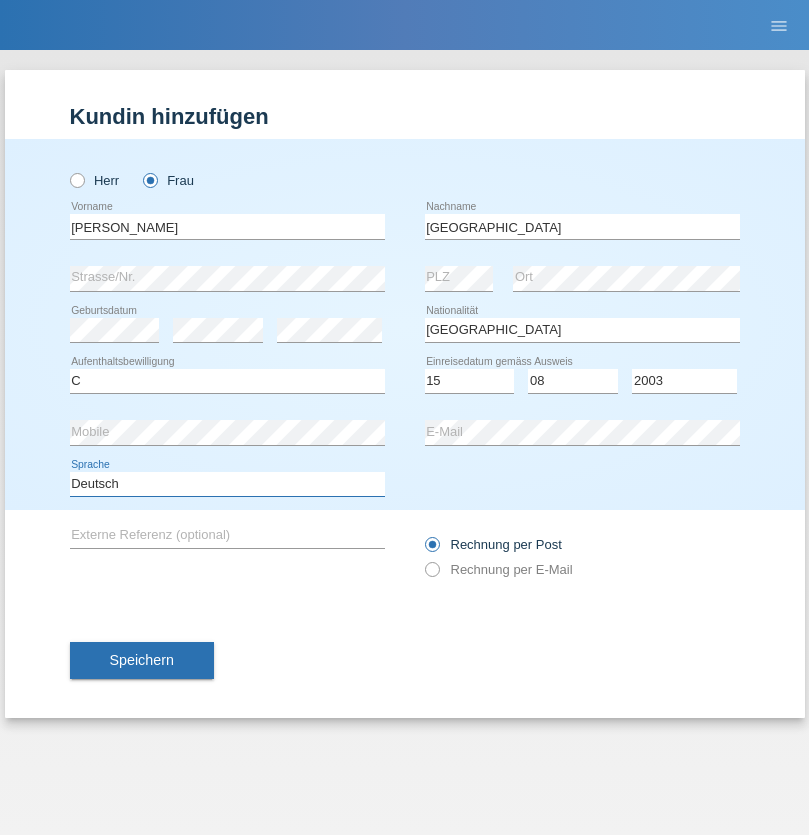 select on "en" 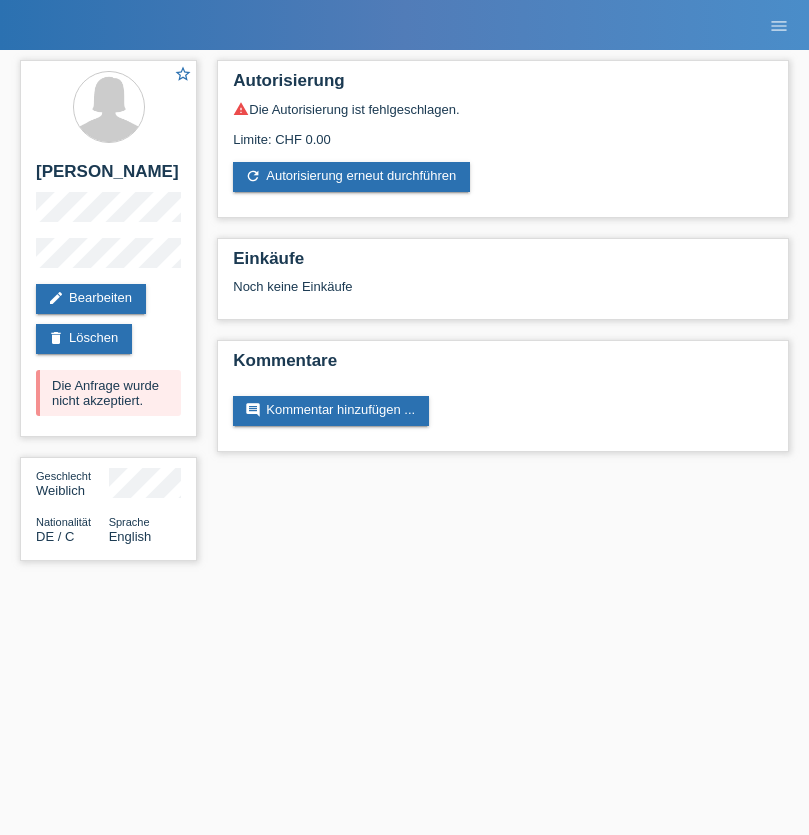 scroll, scrollTop: 0, scrollLeft: 0, axis: both 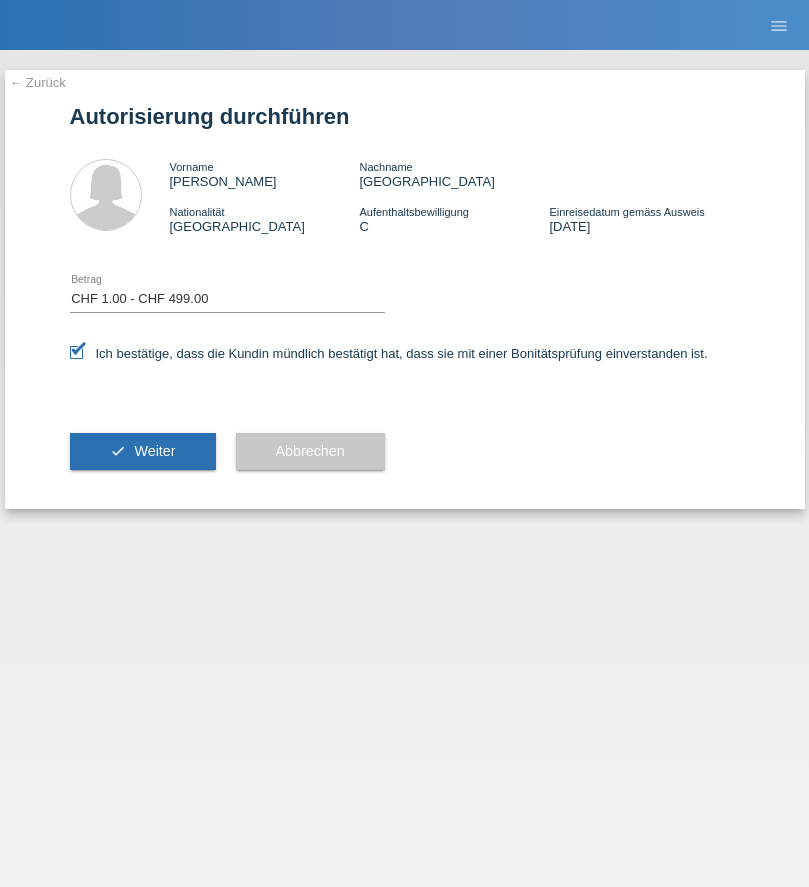 select on "1" 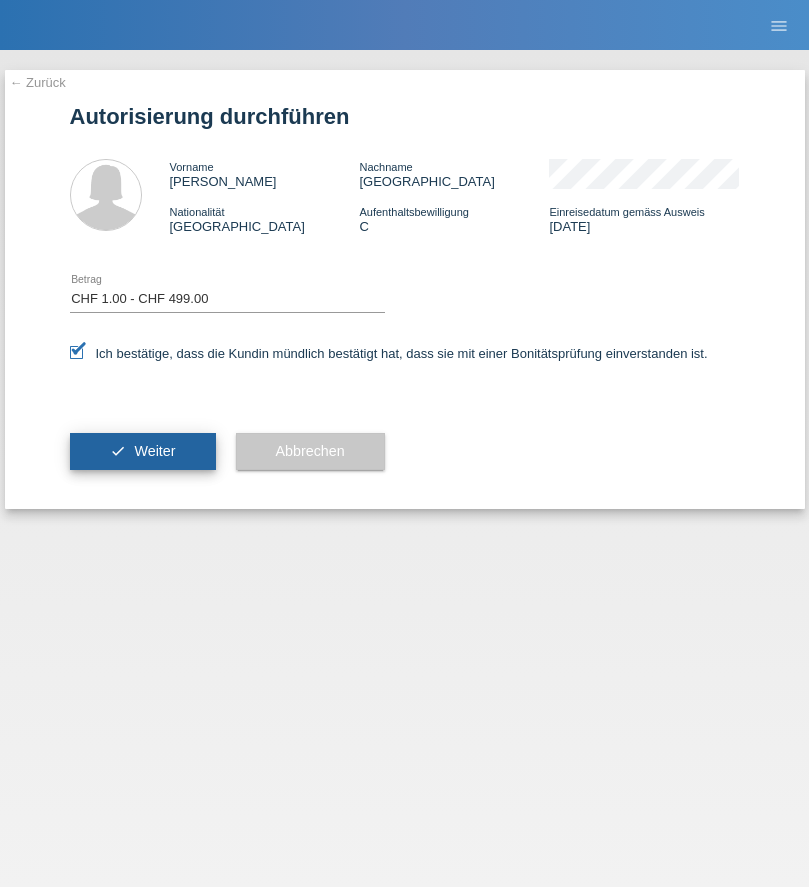 click on "Weiter" at bounding box center (154, 451) 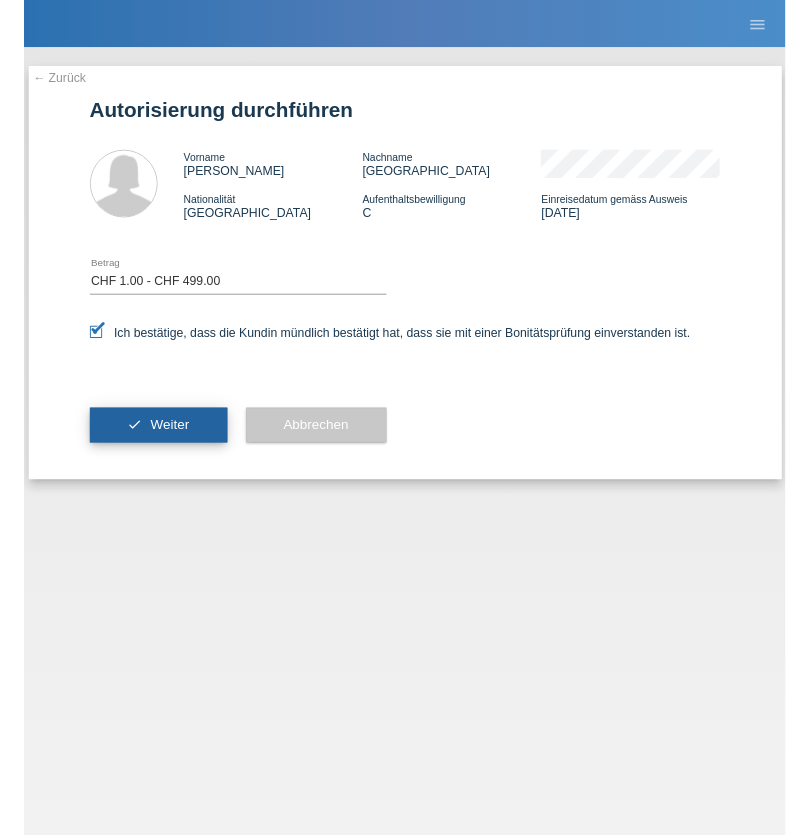 scroll, scrollTop: 0, scrollLeft: 0, axis: both 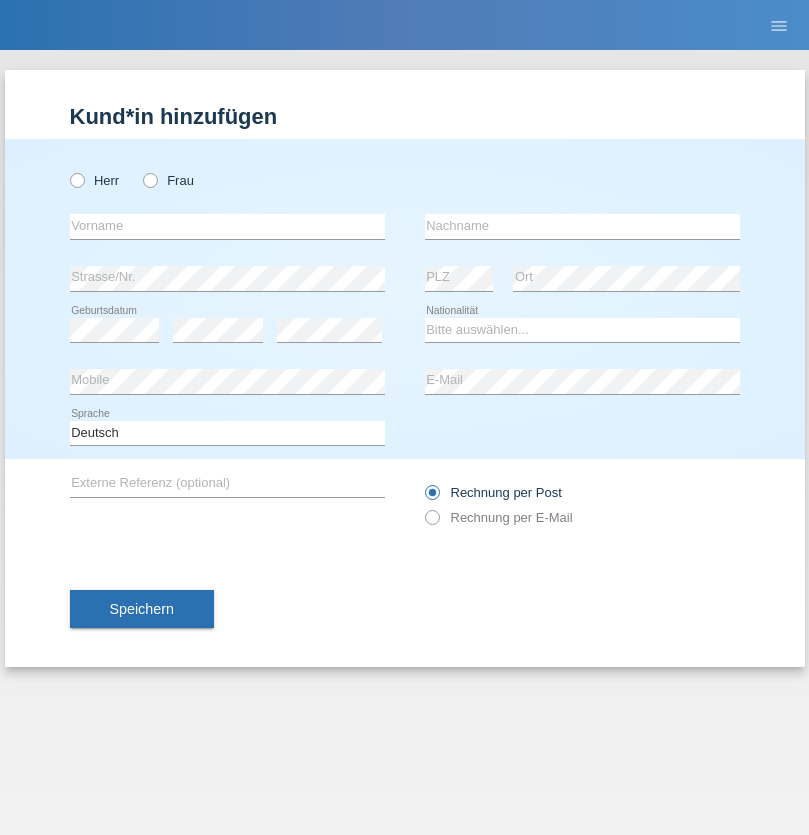 radio on "true" 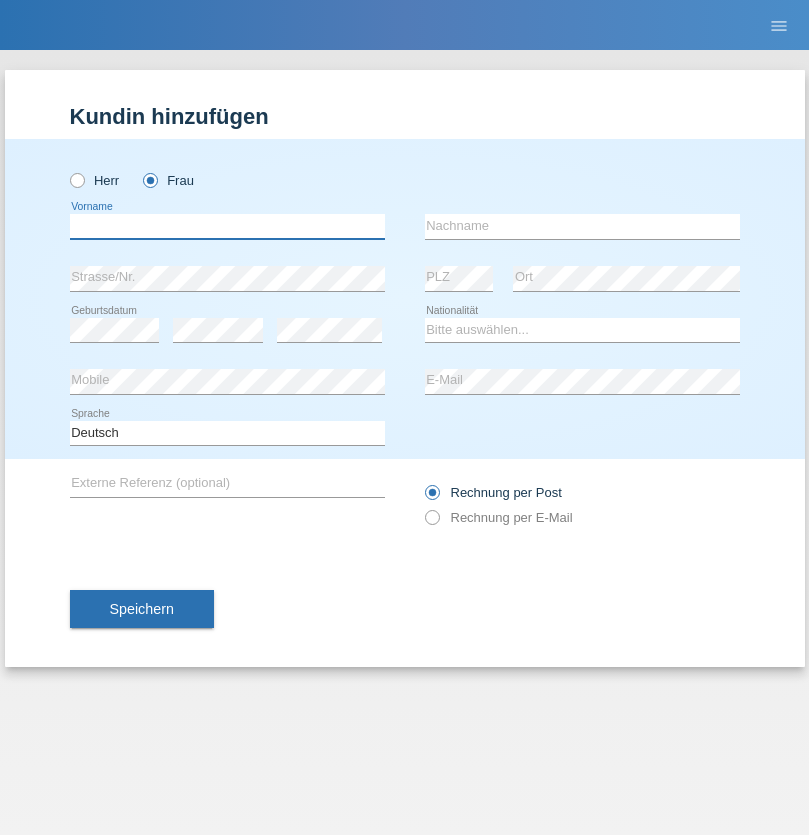 click at bounding box center (227, 226) 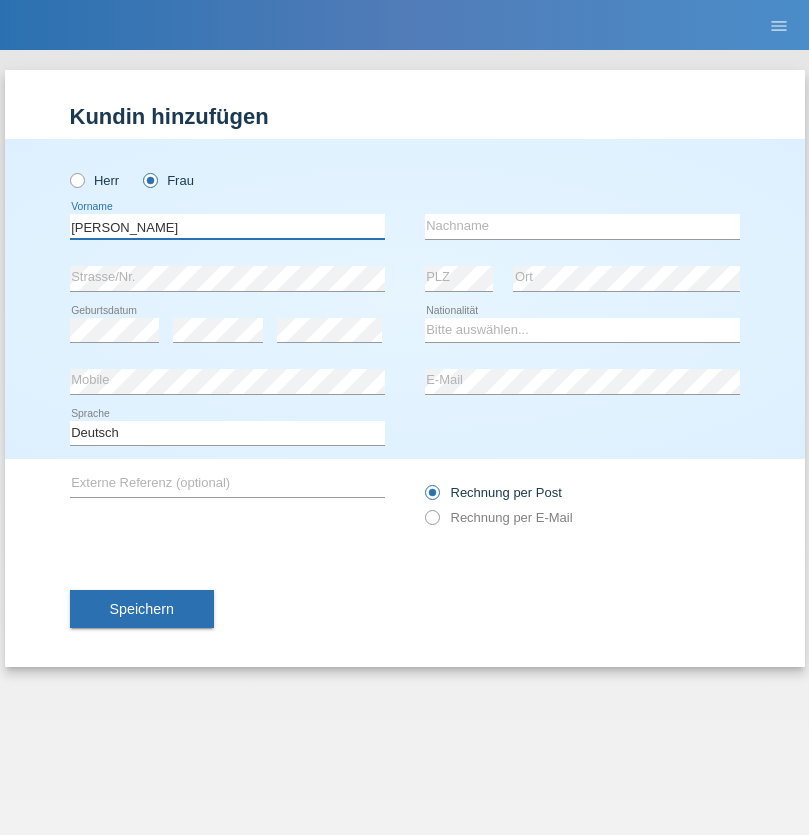 type on "Sabrina" 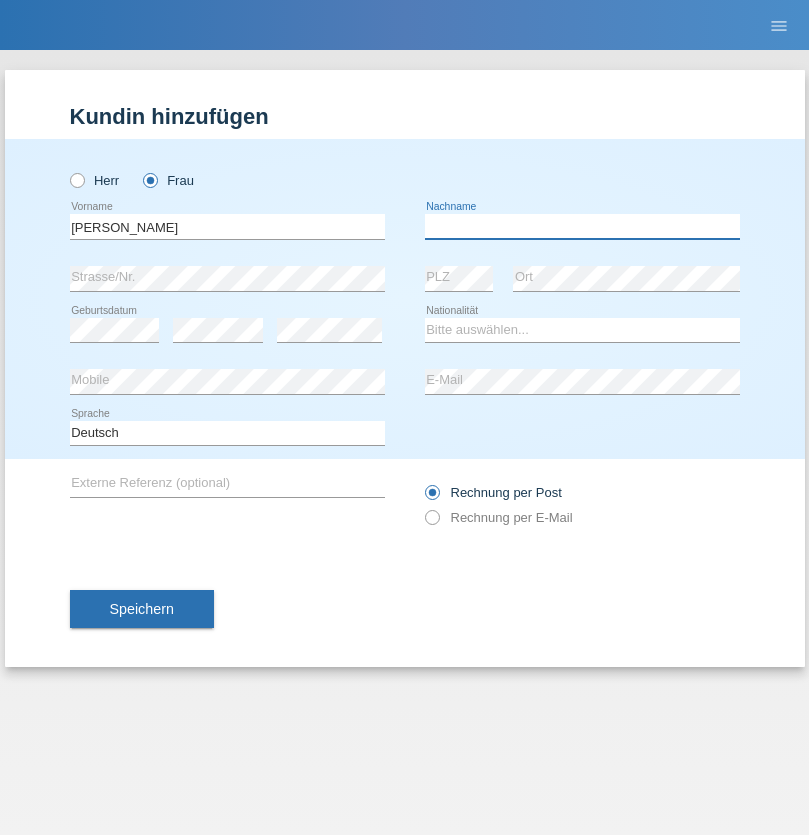 click at bounding box center (582, 226) 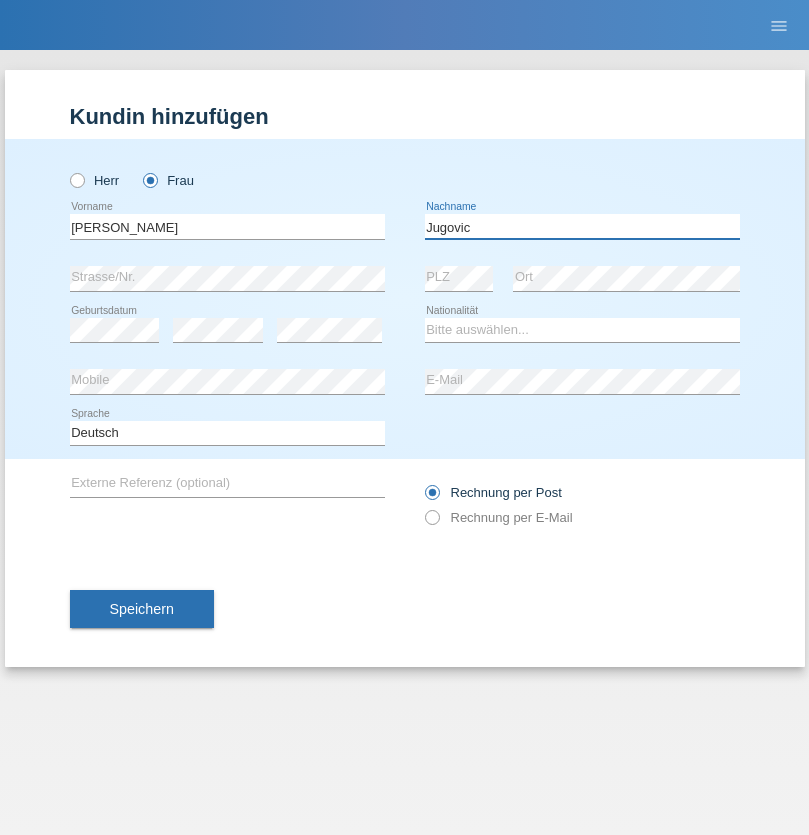 type on "Jugovic" 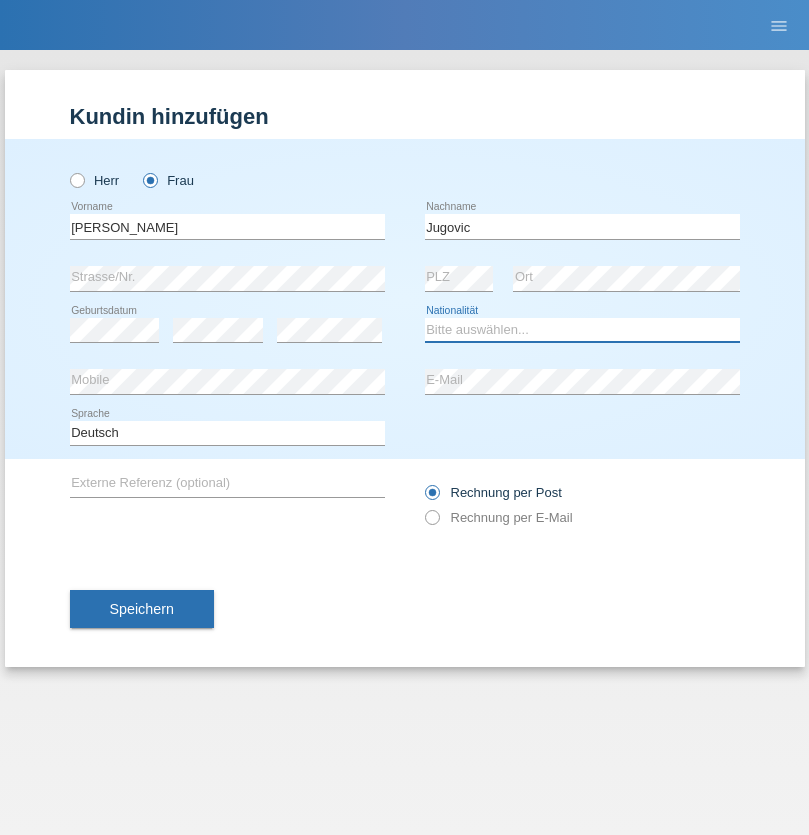select on "RS" 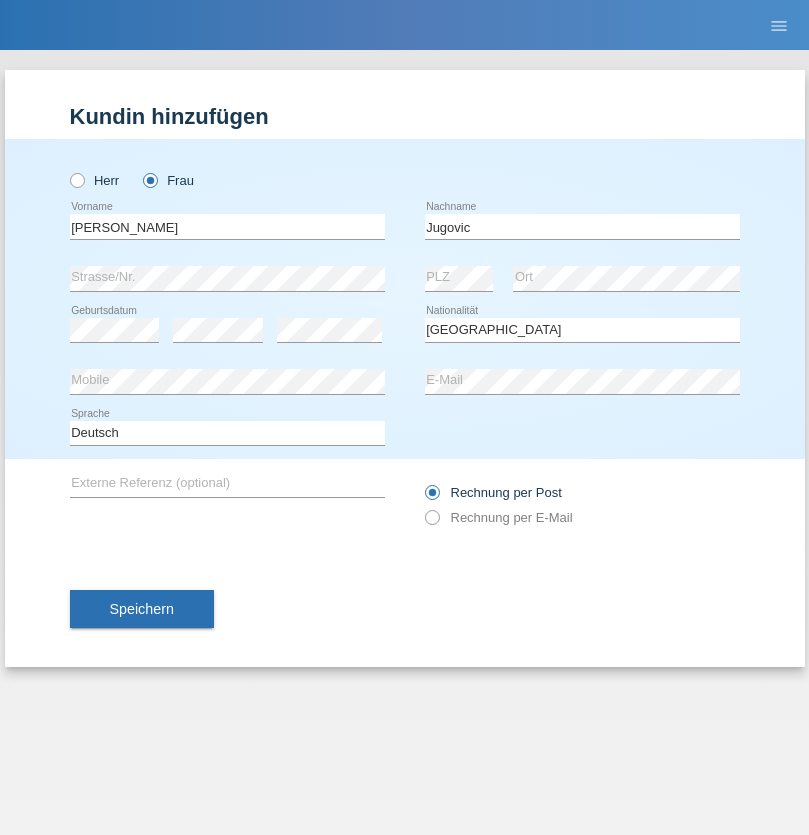 select on "C" 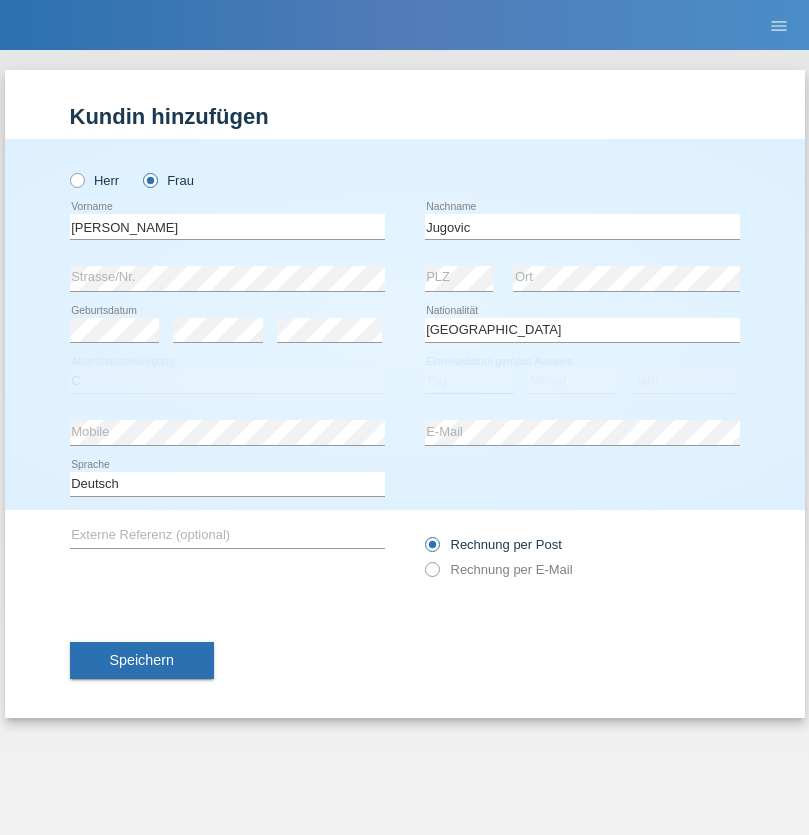 select on "01" 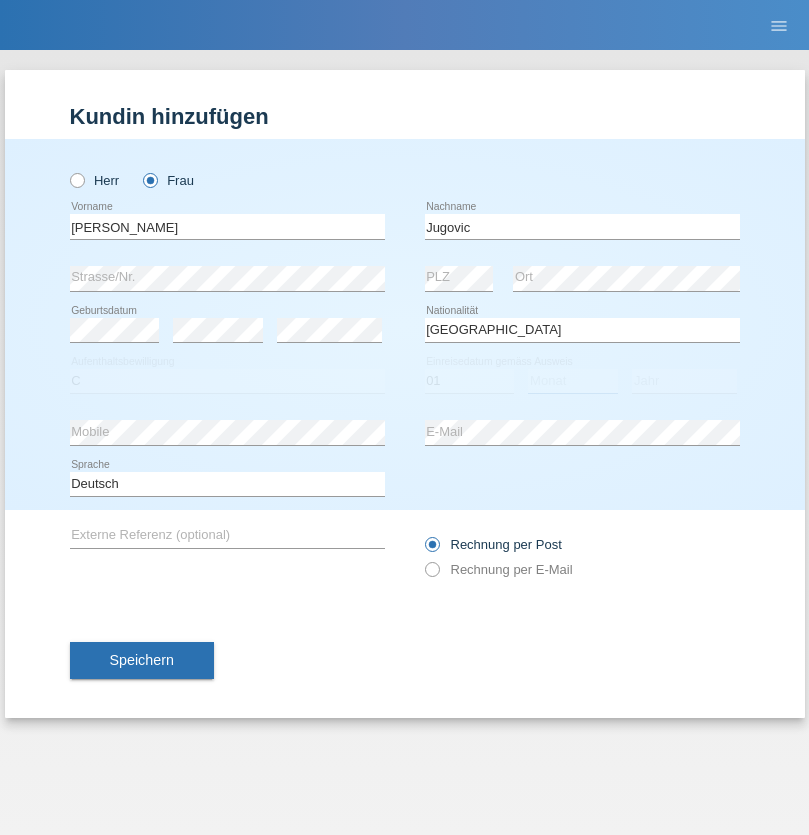 select on "02" 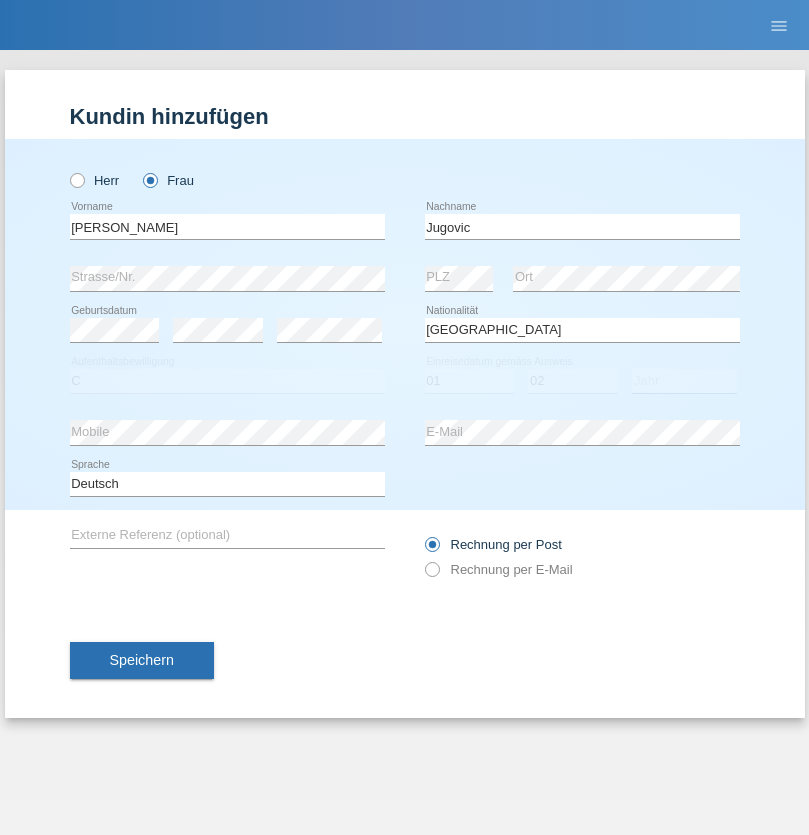 select on "2021" 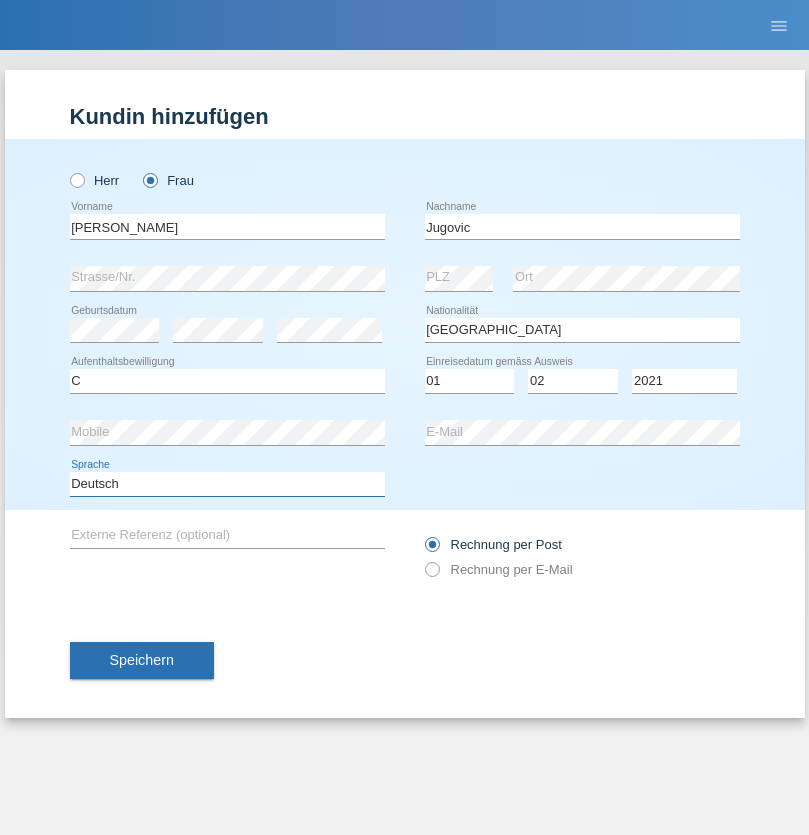 select on "en" 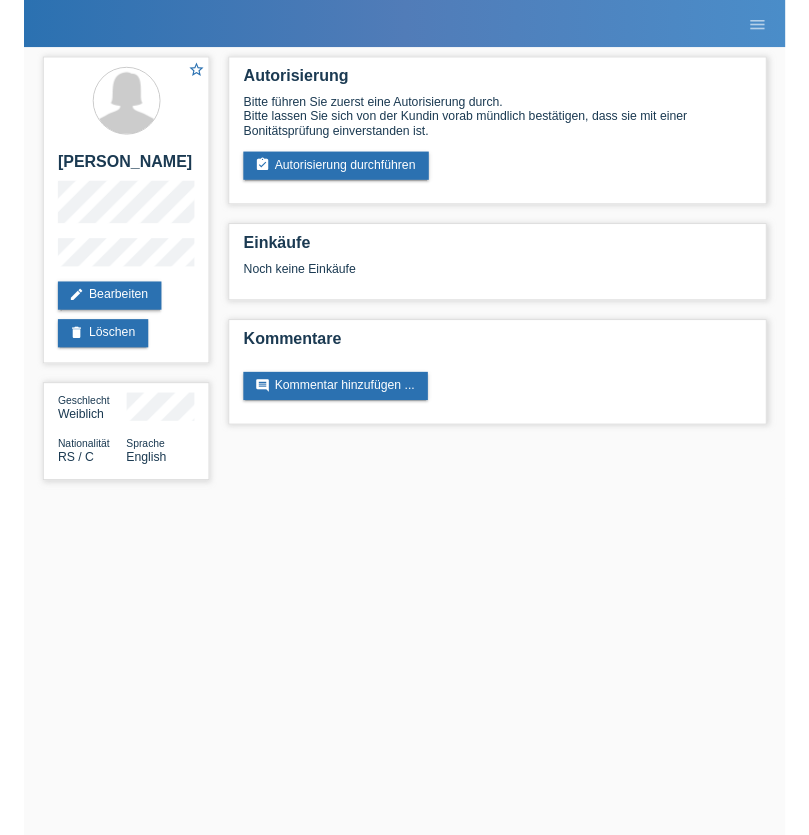 scroll, scrollTop: 0, scrollLeft: 0, axis: both 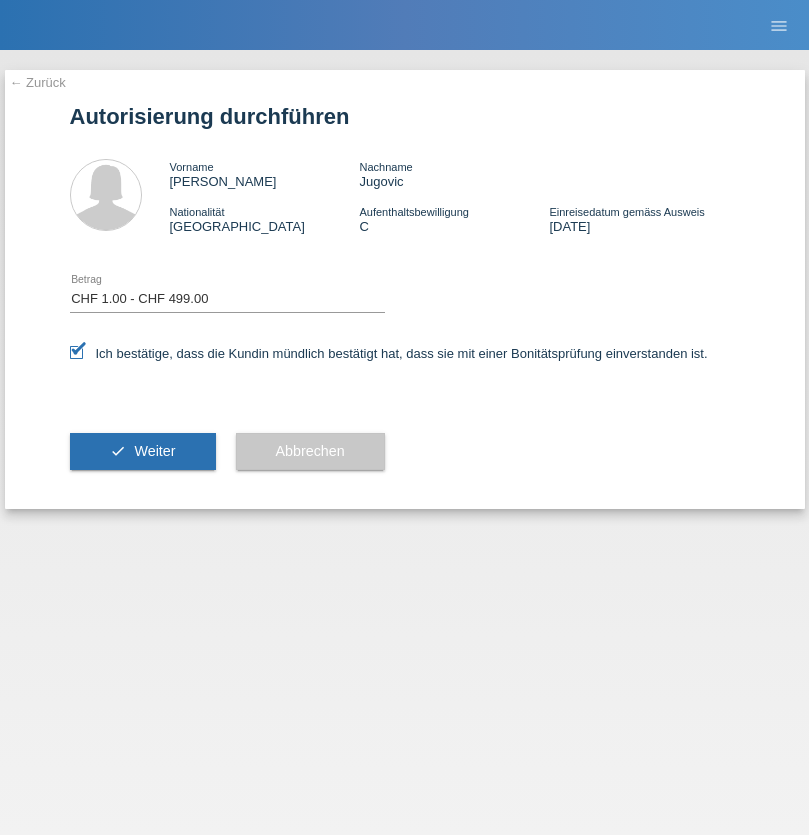 select on "1" 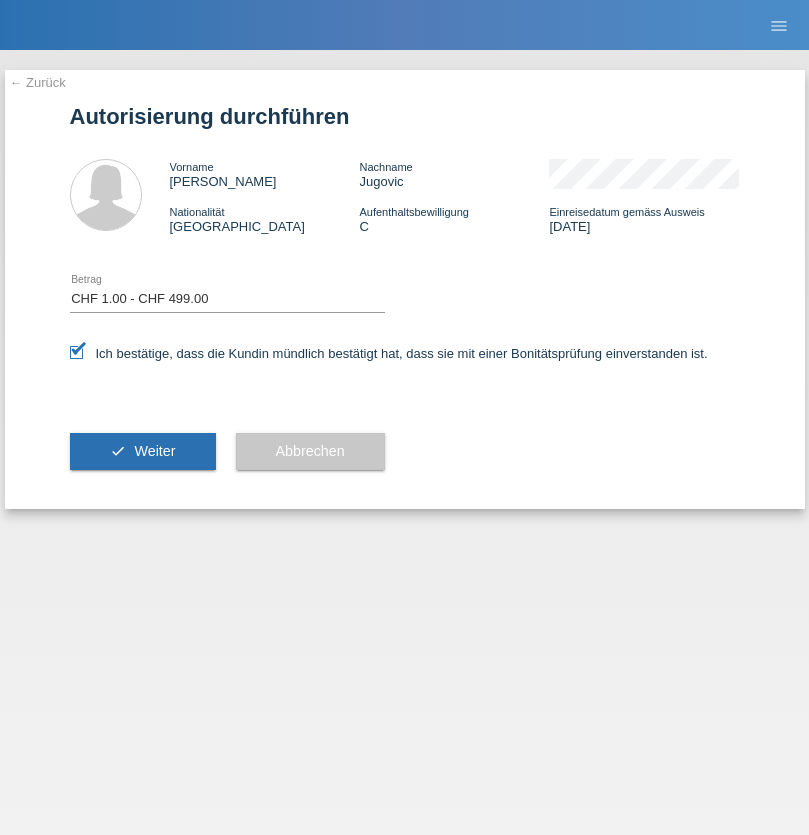 scroll, scrollTop: 0, scrollLeft: 0, axis: both 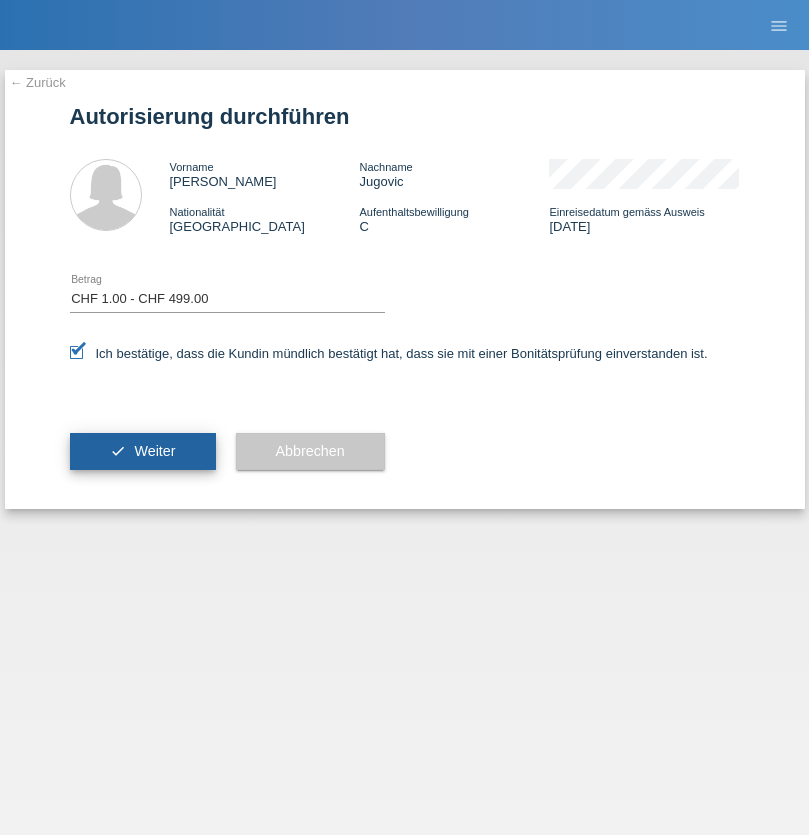 click on "Weiter" at bounding box center (154, 451) 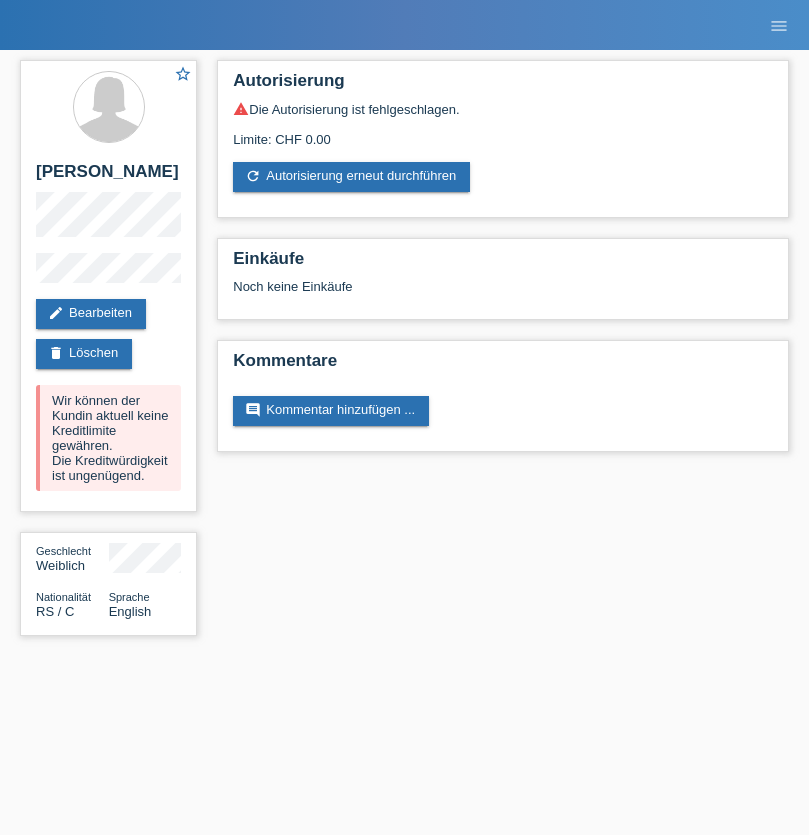 scroll, scrollTop: 0, scrollLeft: 0, axis: both 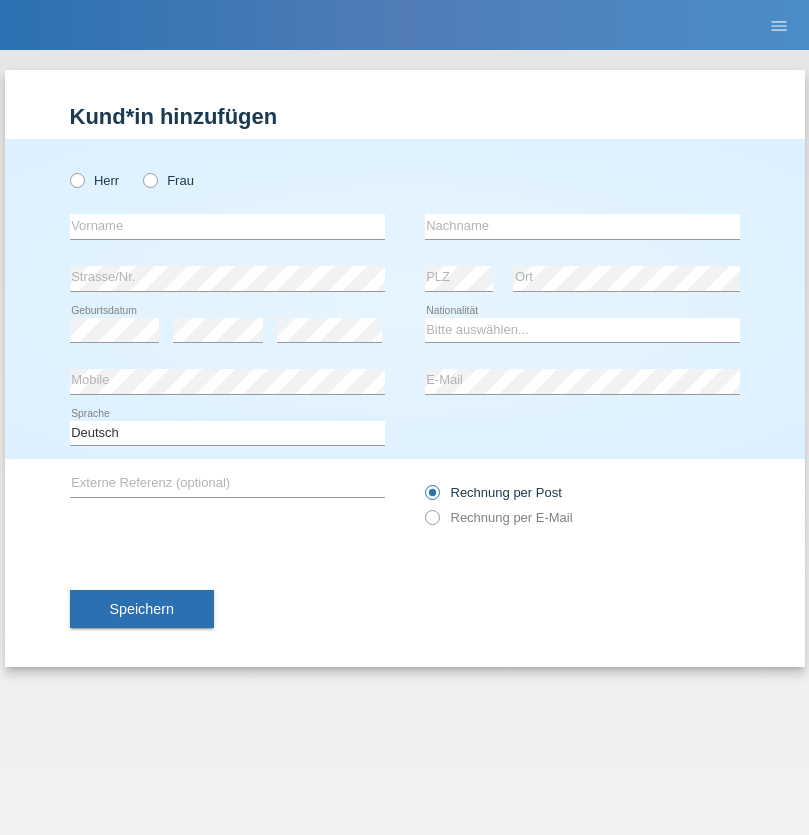 radio on "true" 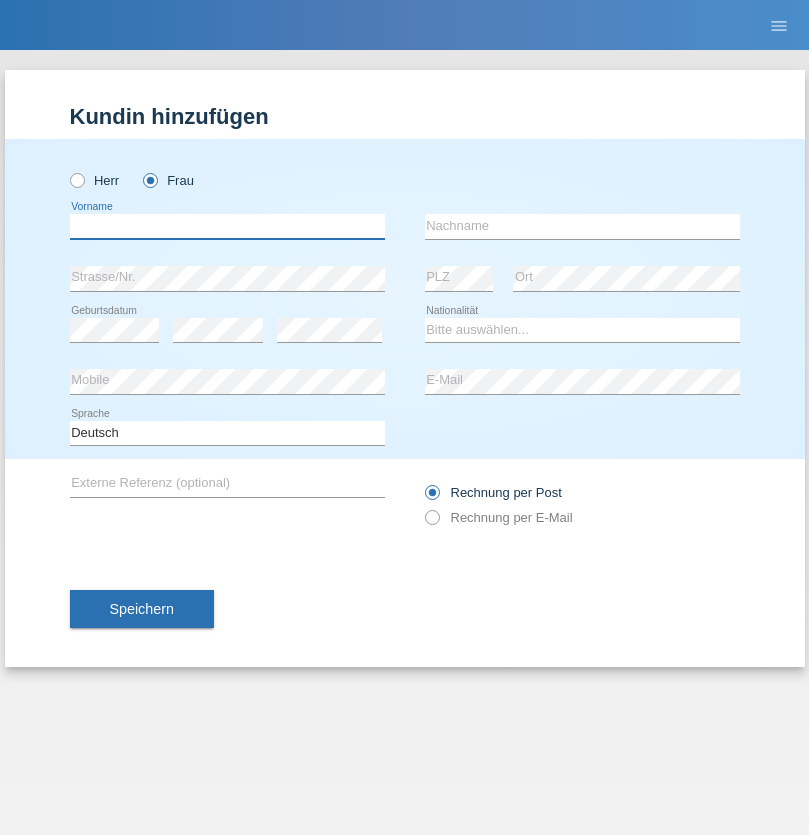 click at bounding box center (227, 226) 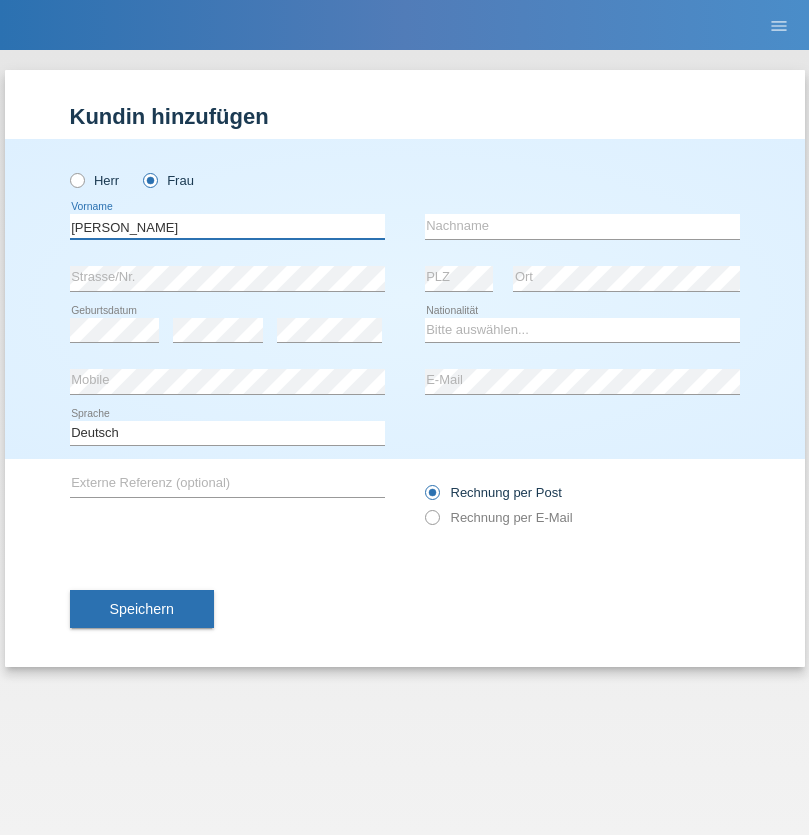 type on "[PERSON_NAME]" 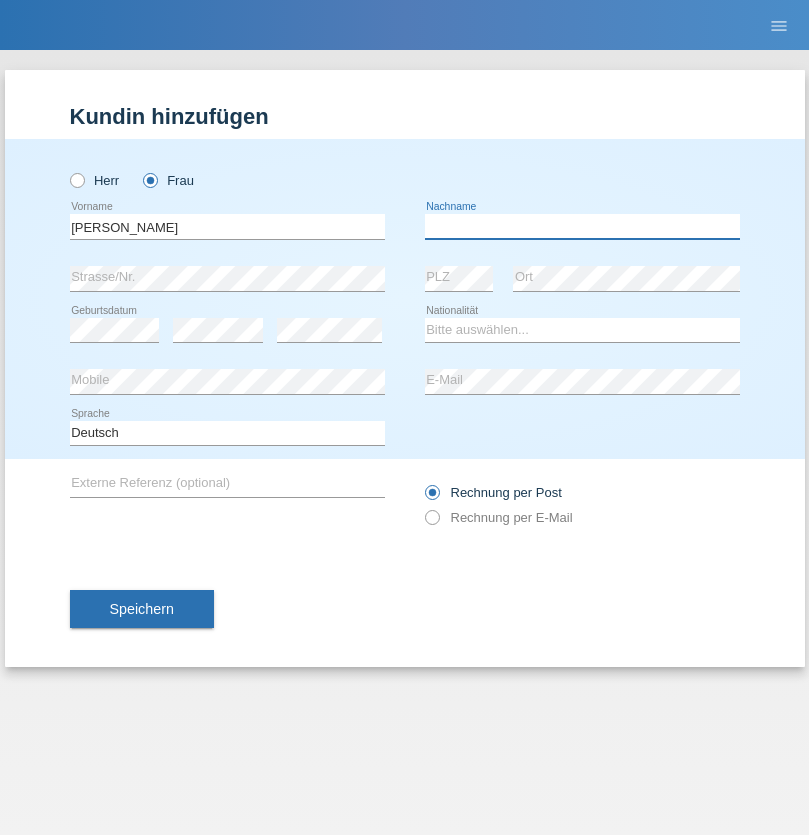 click at bounding box center (582, 226) 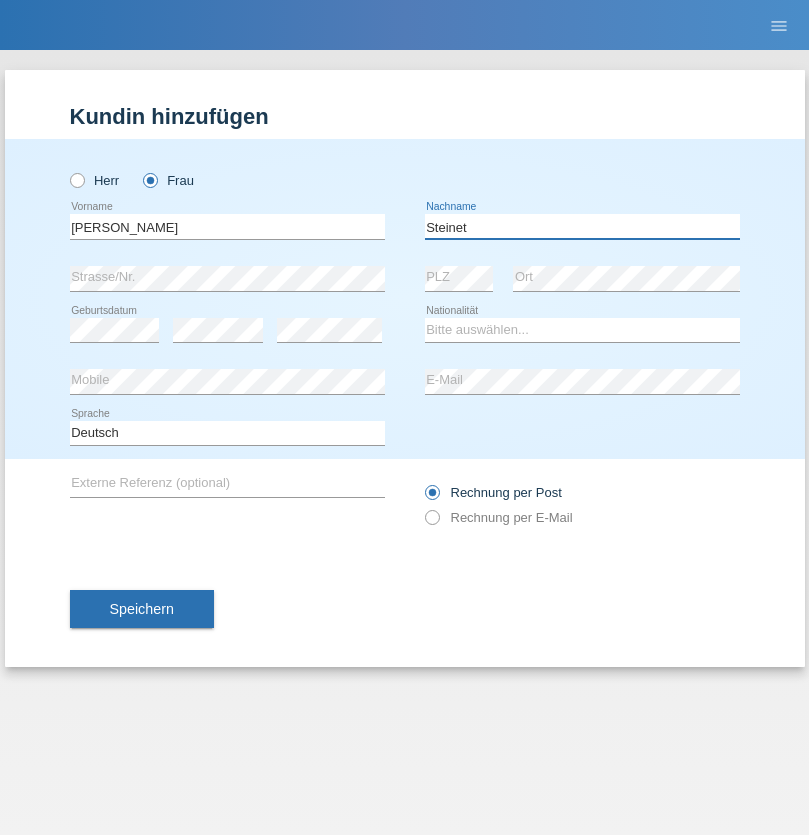 type on "Steinet" 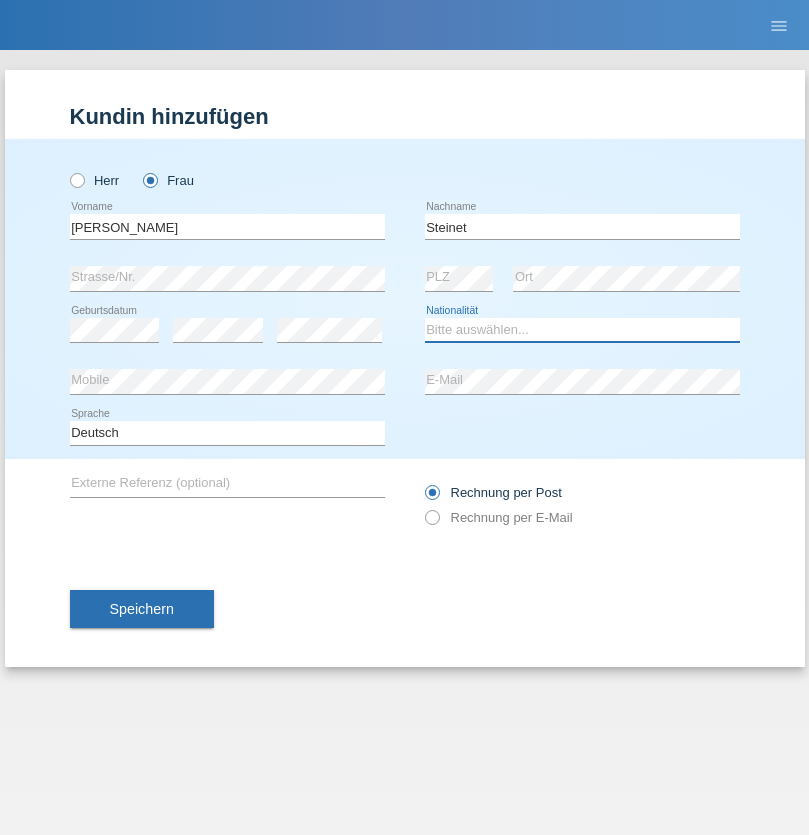 select on "RS" 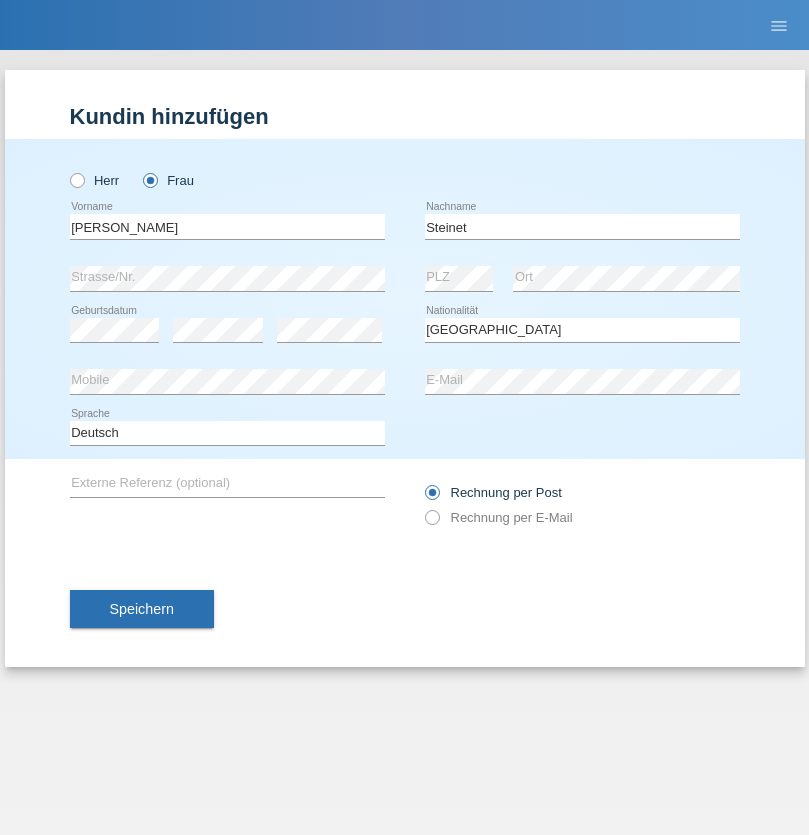 select on "C" 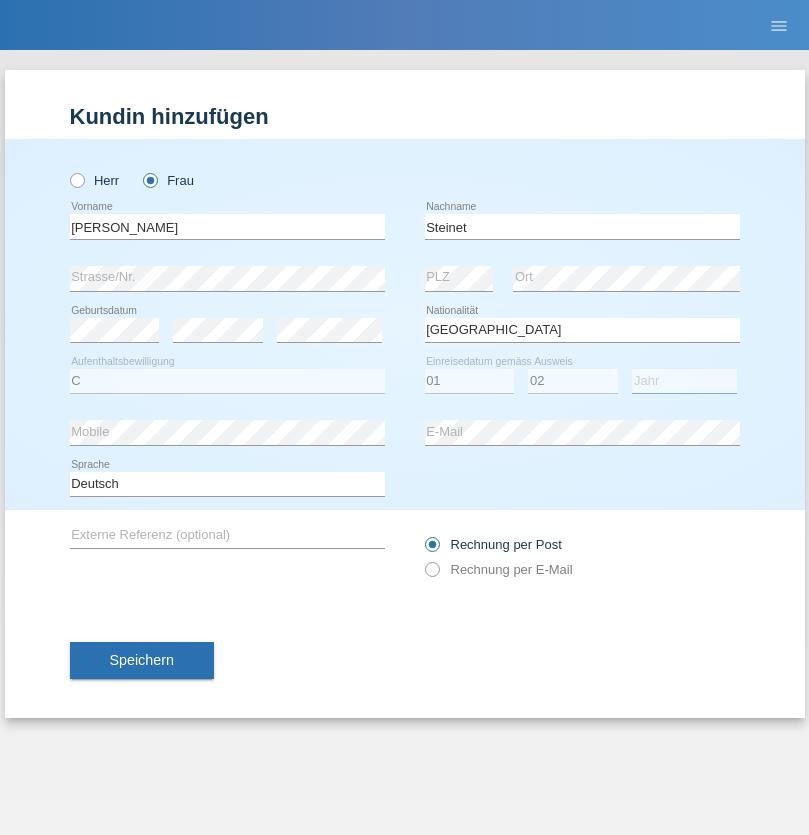 select on "2021" 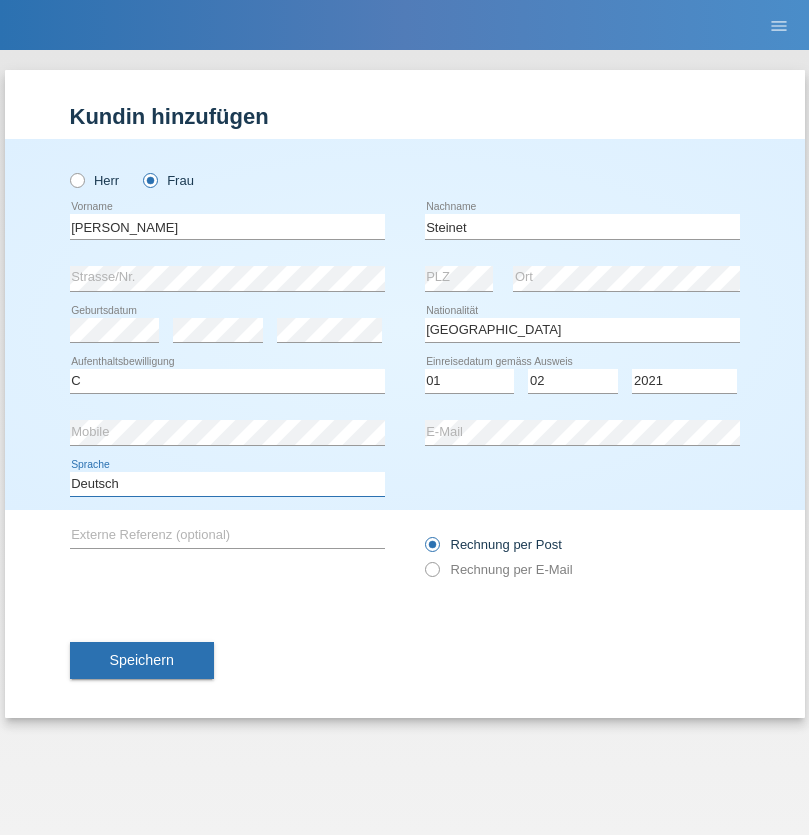 select on "en" 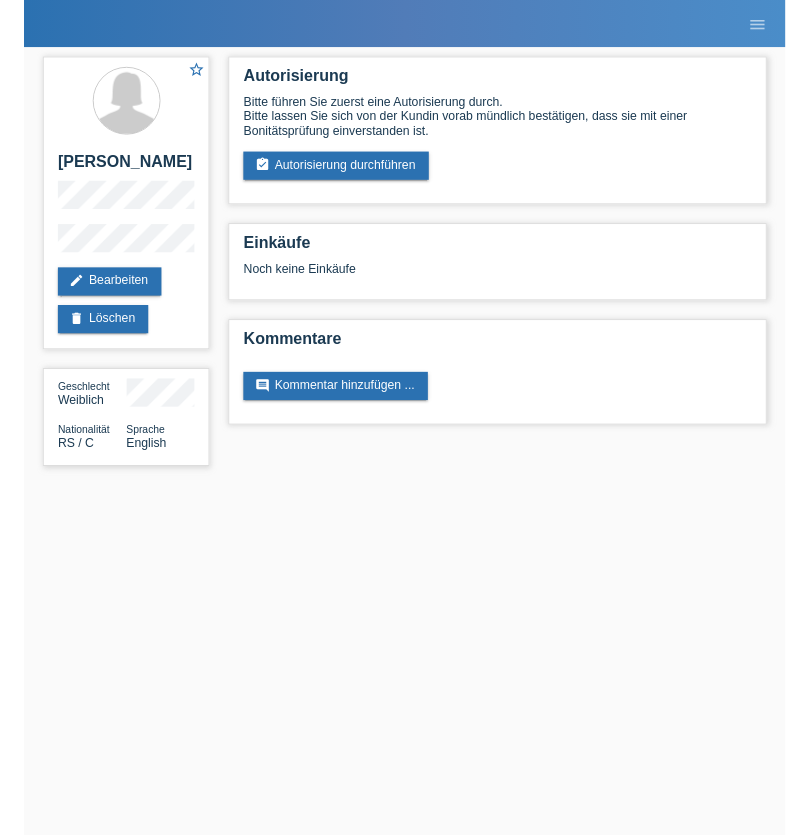 scroll, scrollTop: 0, scrollLeft: 0, axis: both 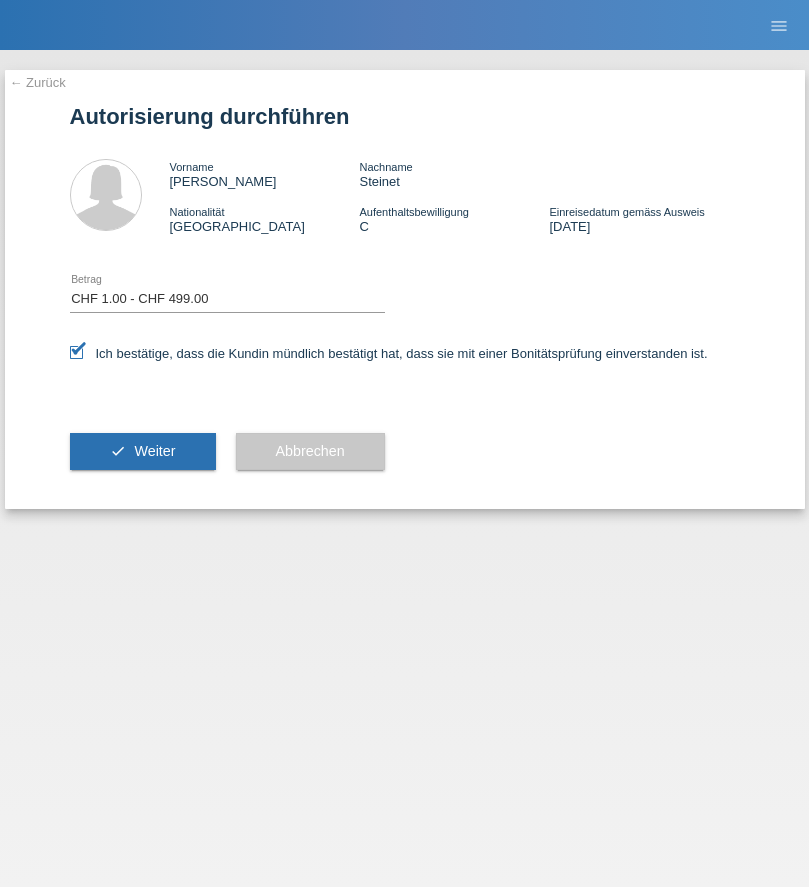 select on "1" 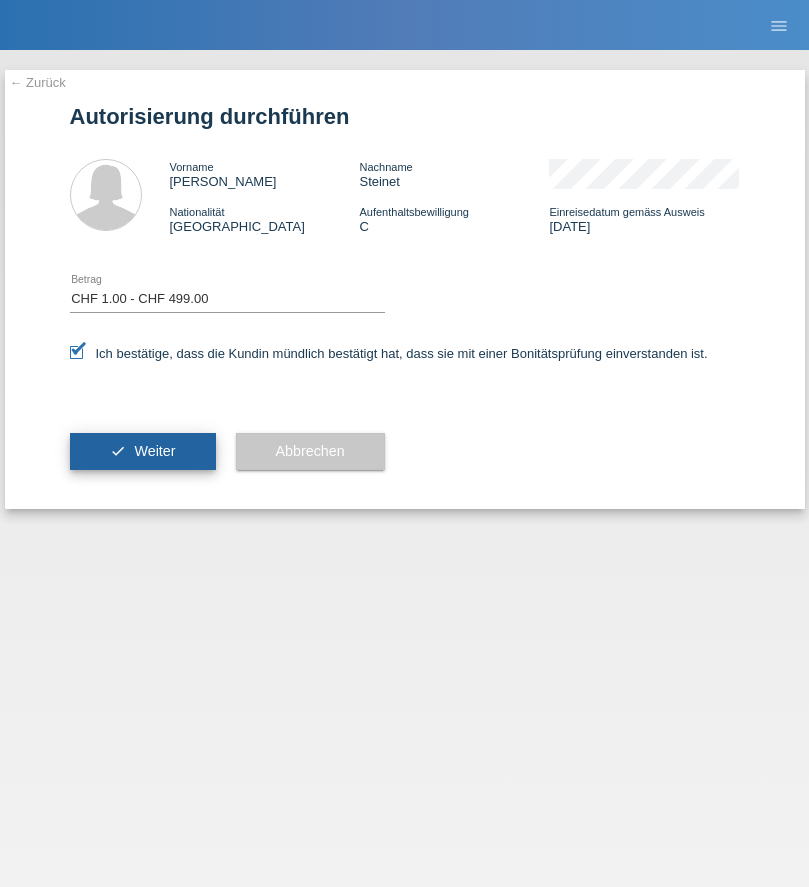 click on "Weiter" at bounding box center [154, 451] 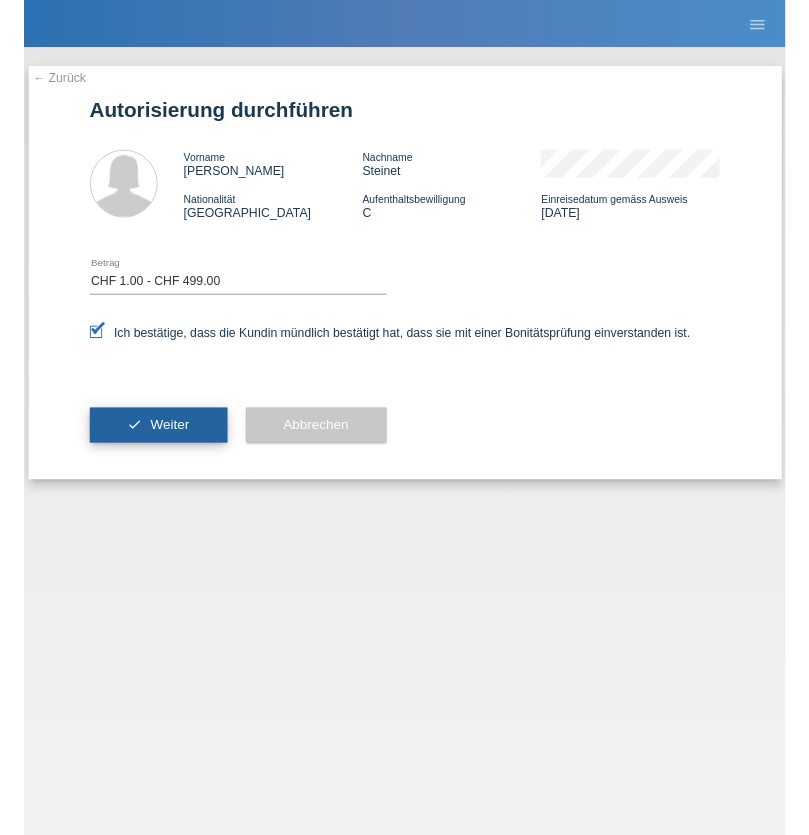 scroll, scrollTop: 0, scrollLeft: 0, axis: both 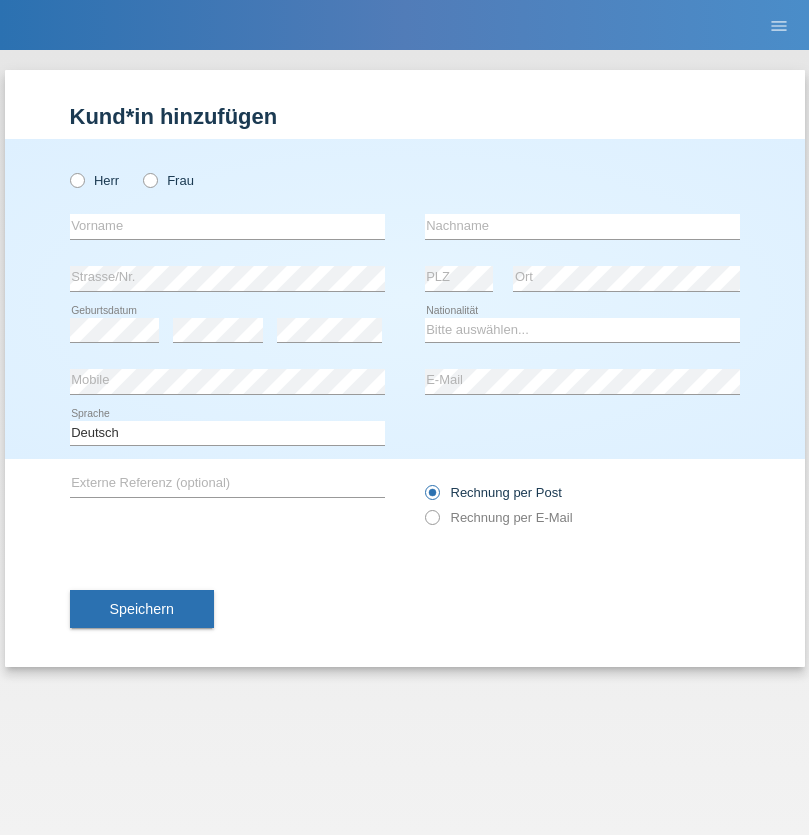 radio on "true" 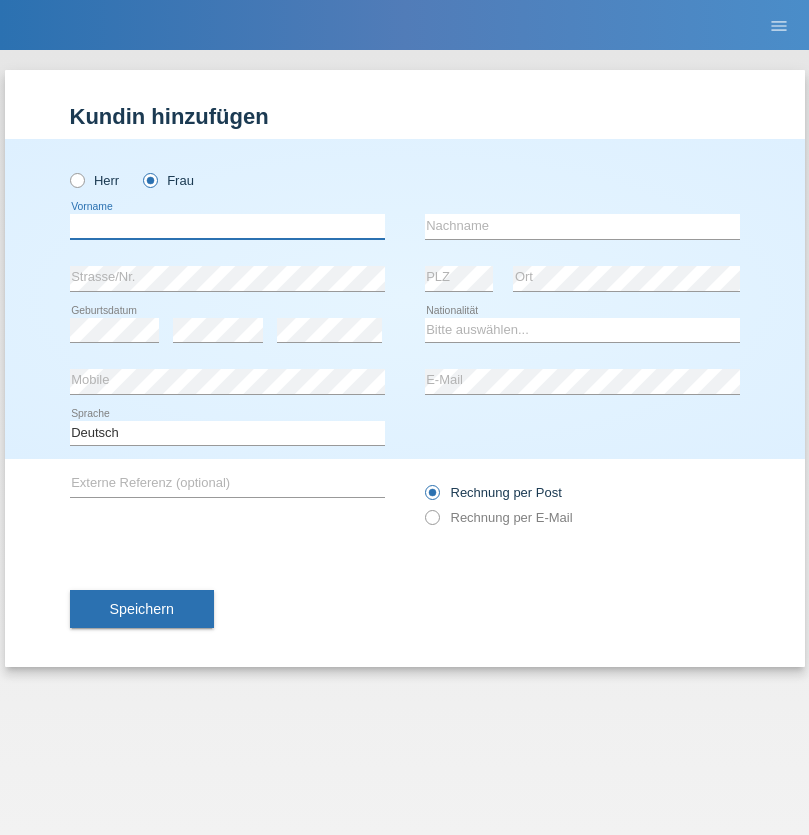 click at bounding box center (227, 226) 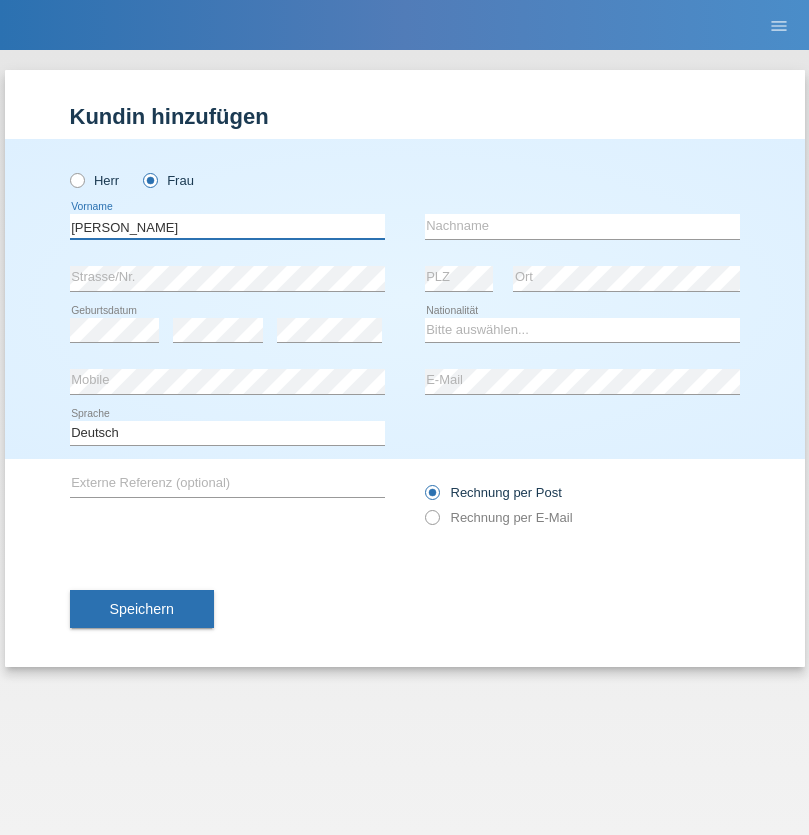 type on "[PERSON_NAME]" 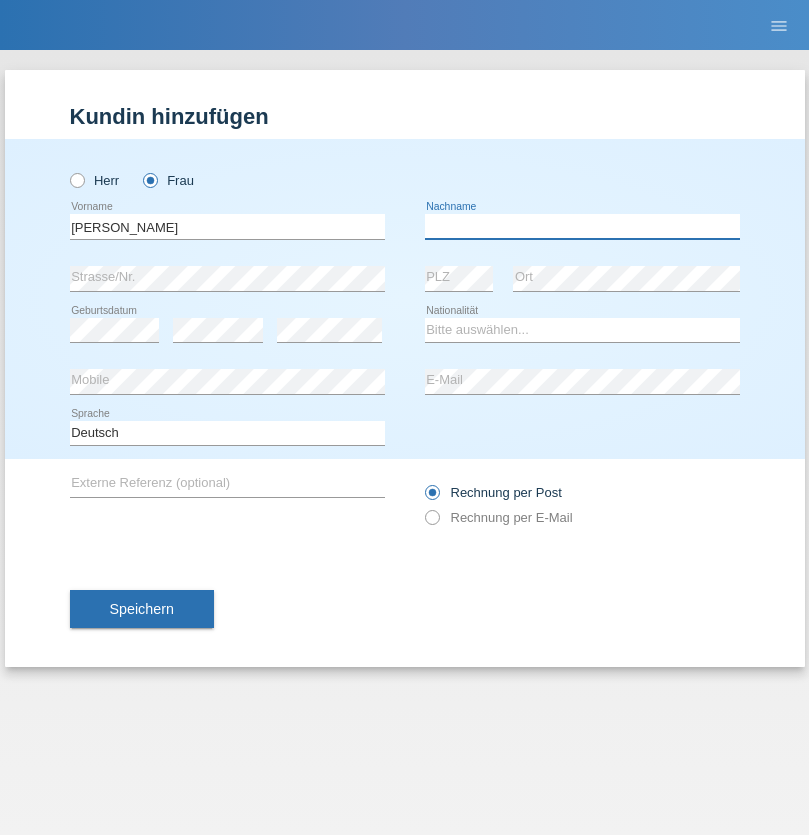 click at bounding box center (582, 226) 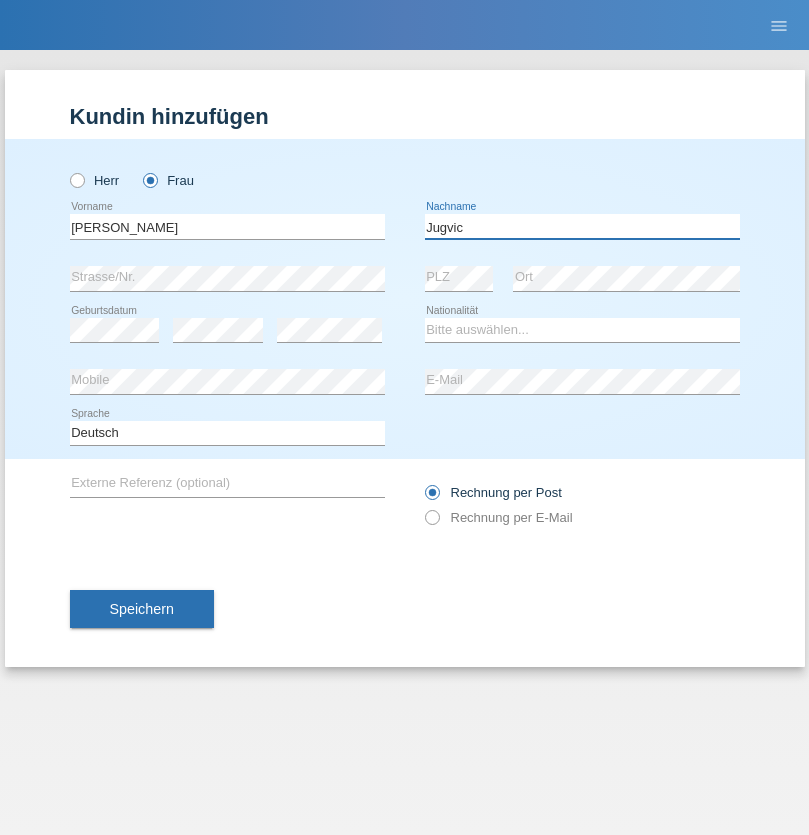 type on "Jugvic" 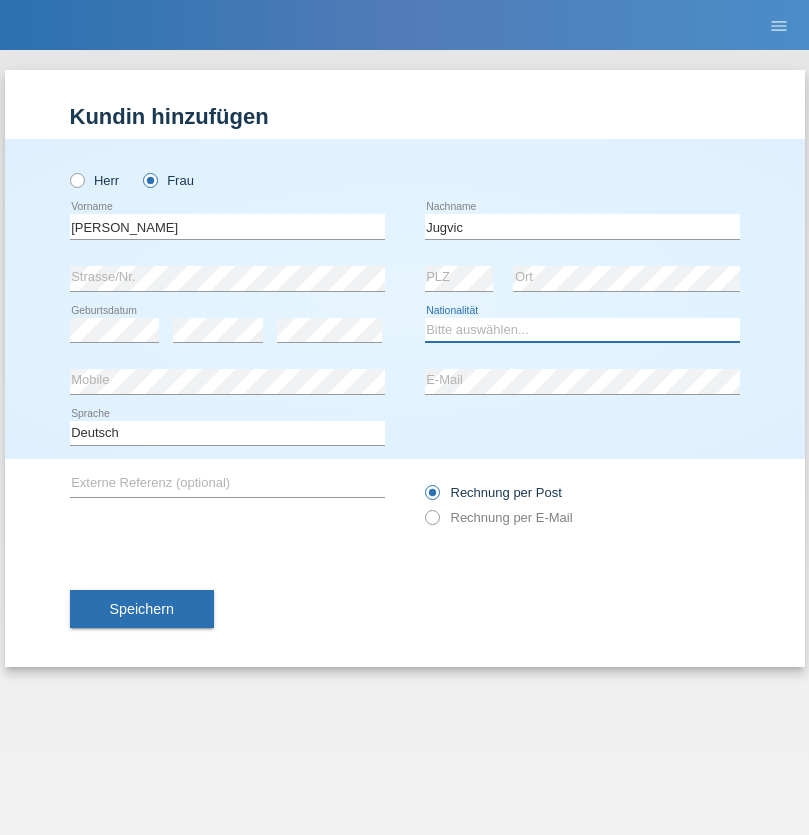 select on "RS" 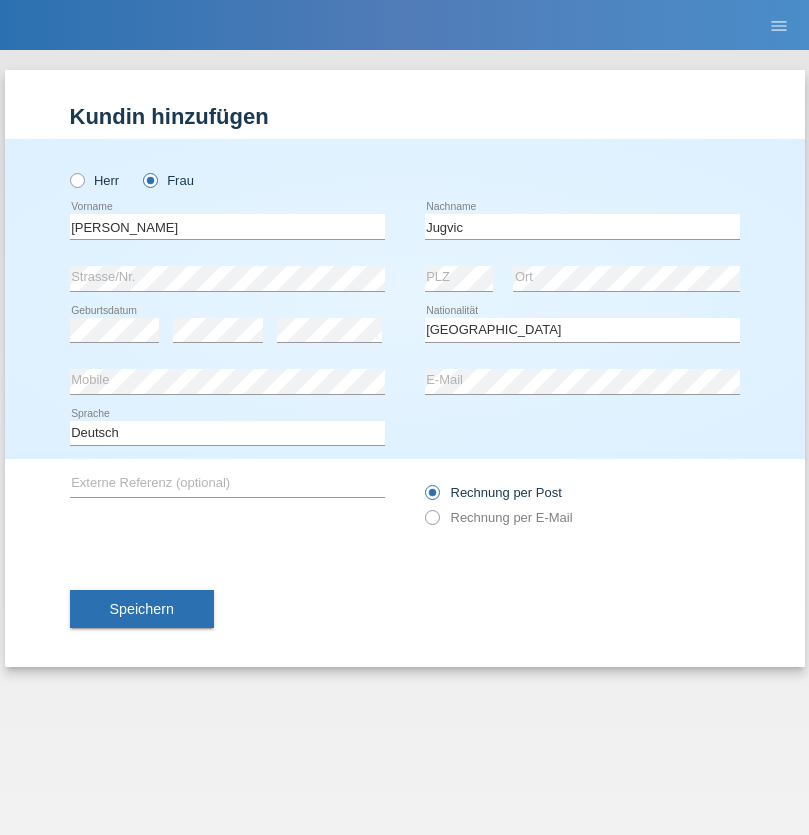 select on "C" 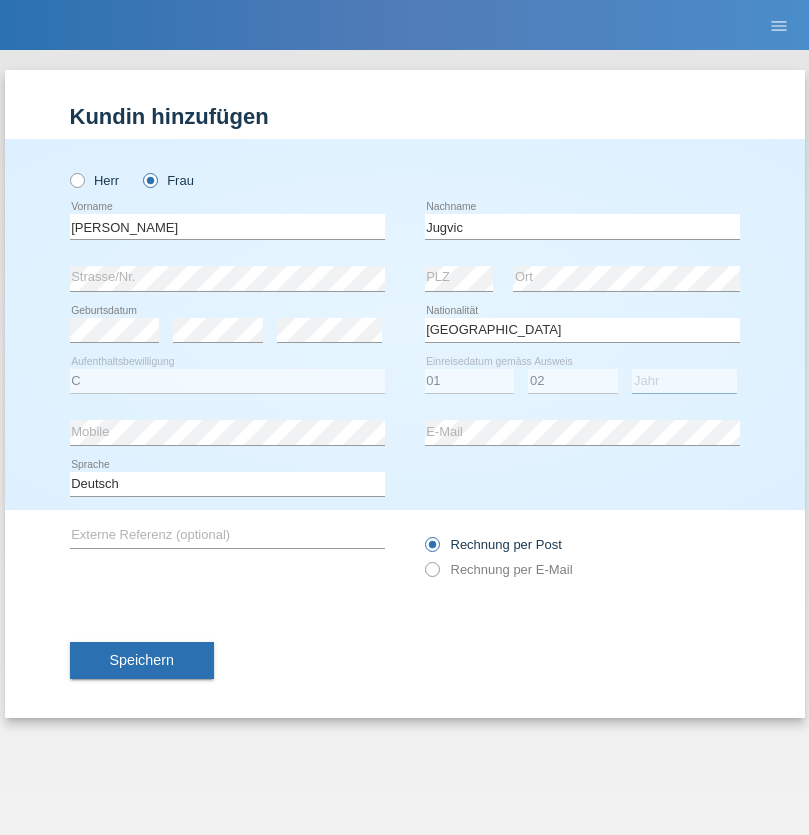 select on "2021" 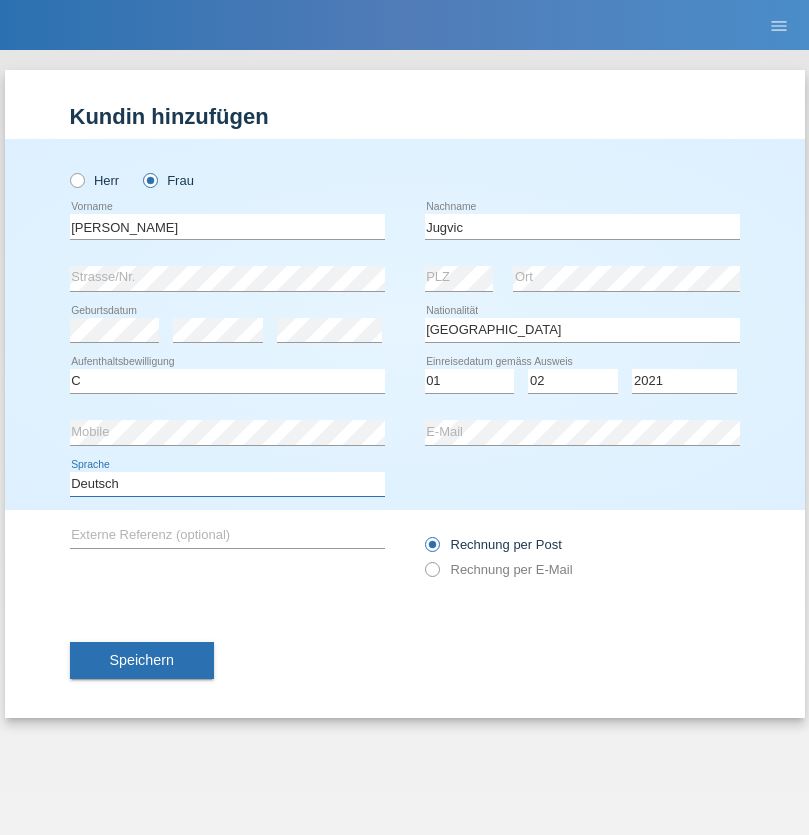 select on "en" 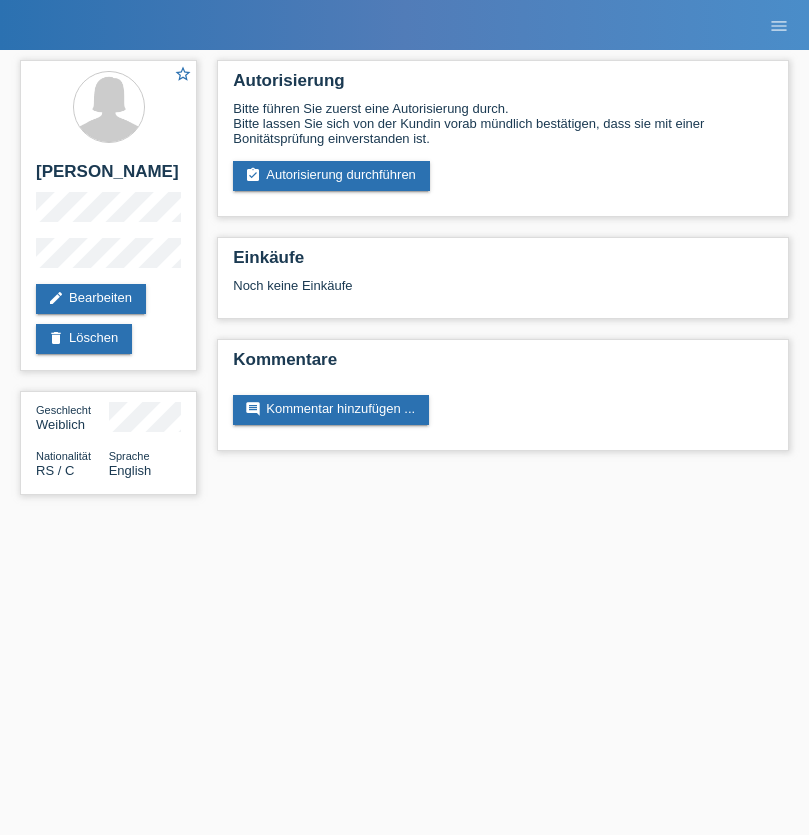 scroll, scrollTop: 0, scrollLeft: 0, axis: both 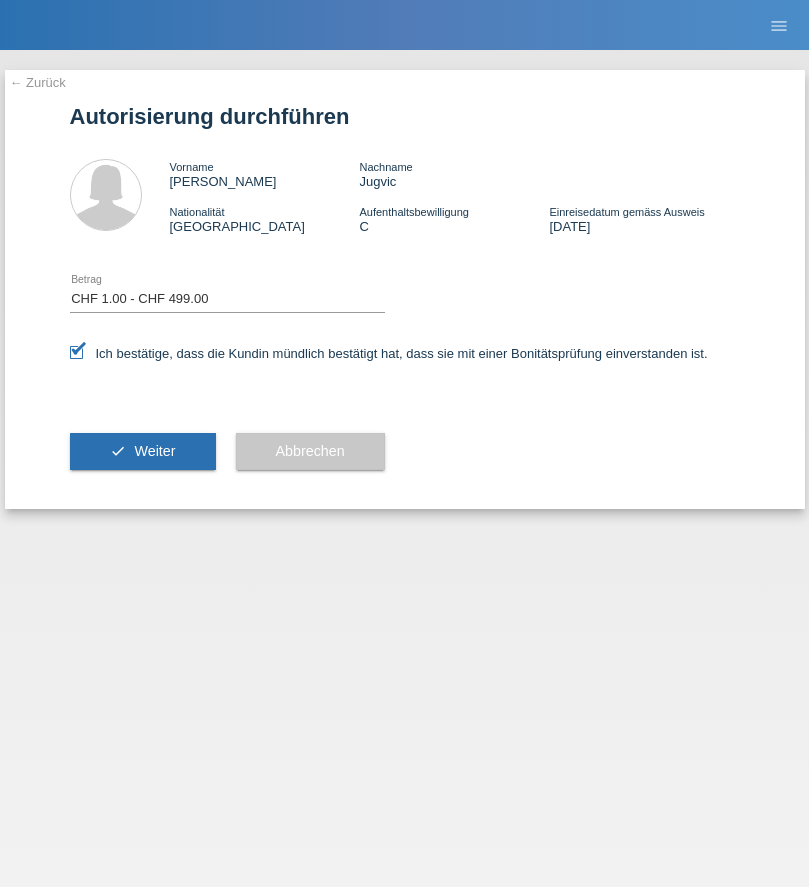 select on "1" 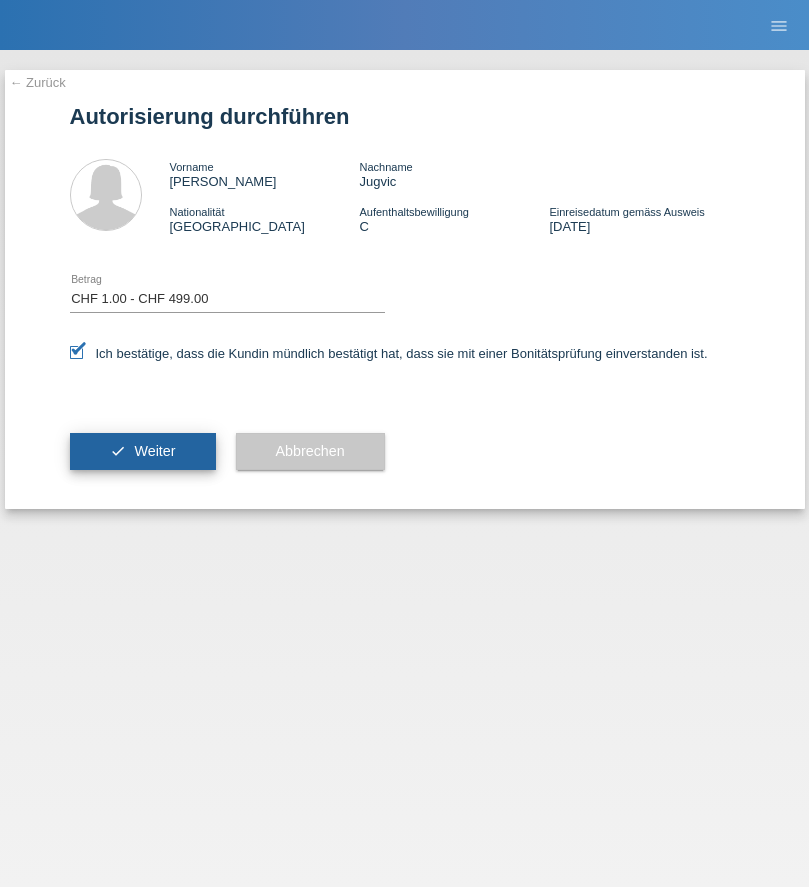 click on "Weiter" at bounding box center [154, 451] 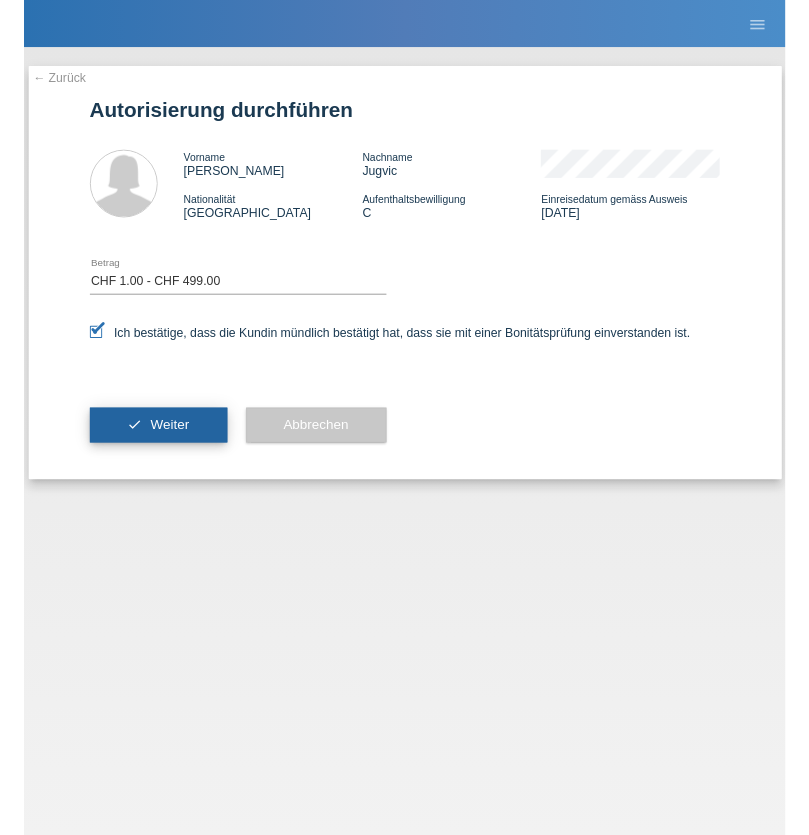 scroll, scrollTop: 0, scrollLeft: 0, axis: both 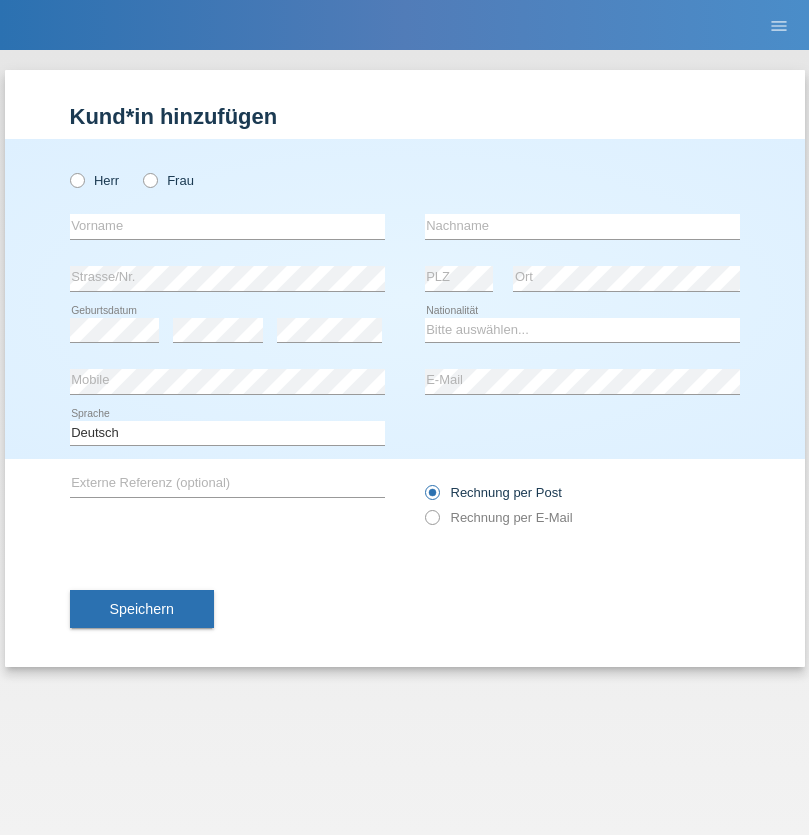 radio on "true" 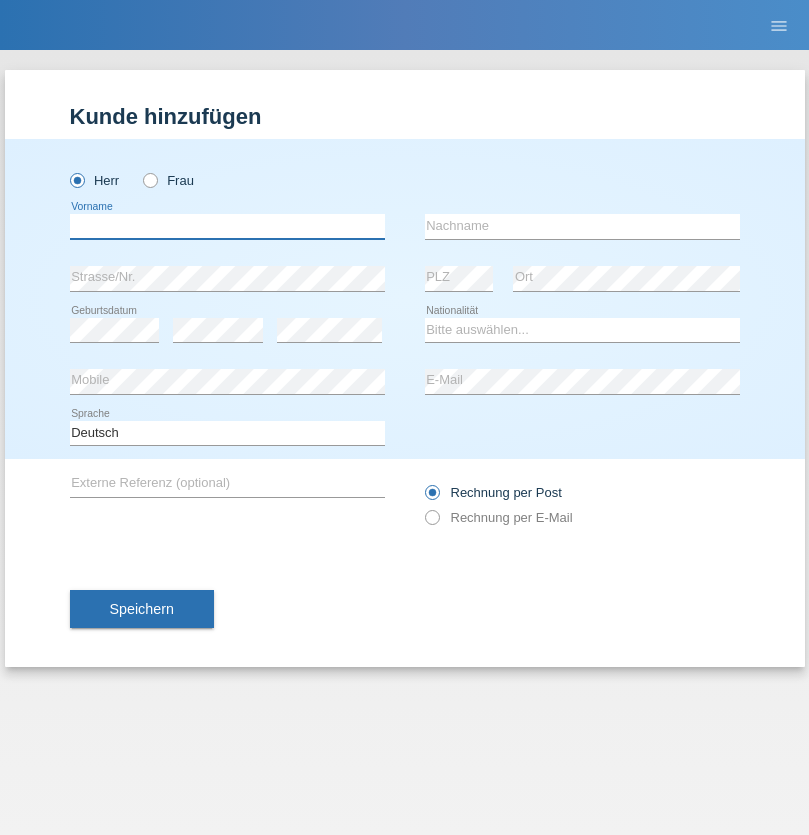 click at bounding box center (227, 226) 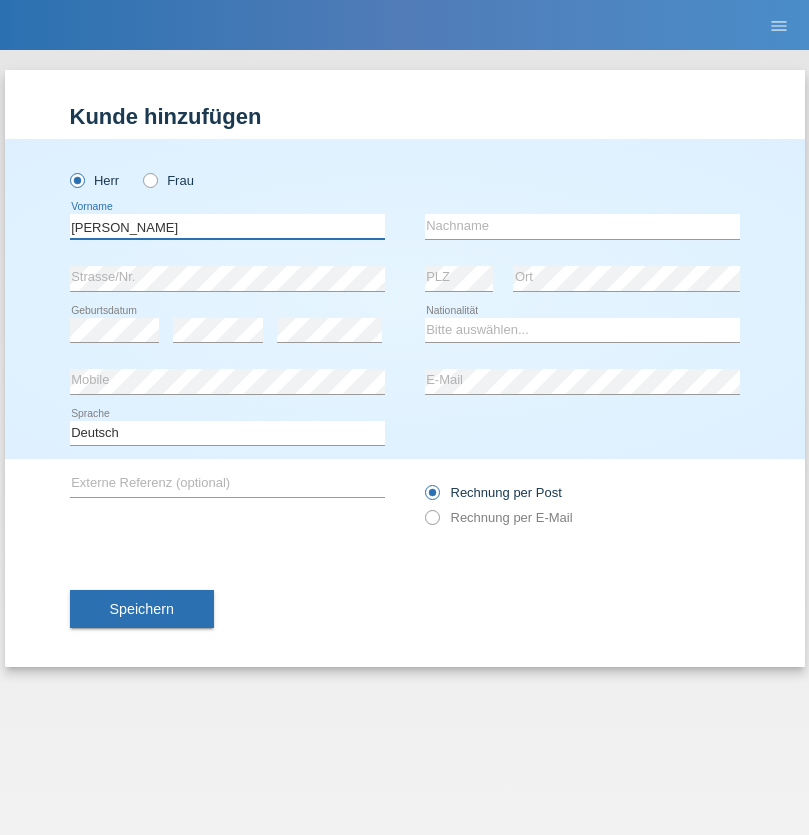 type on "Thomas Fabian" 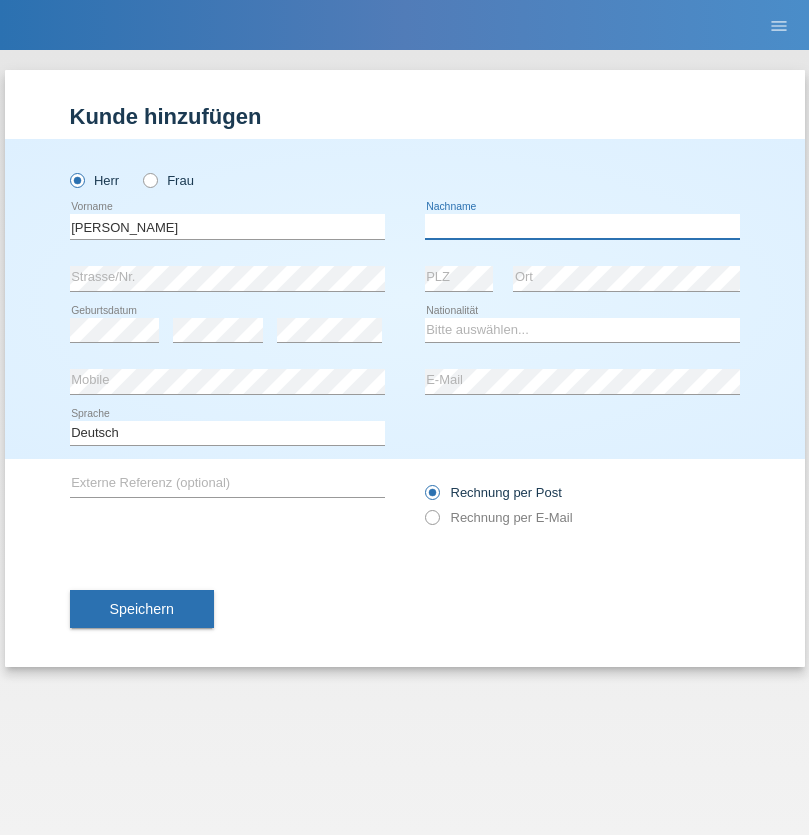 click at bounding box center [582, 226] 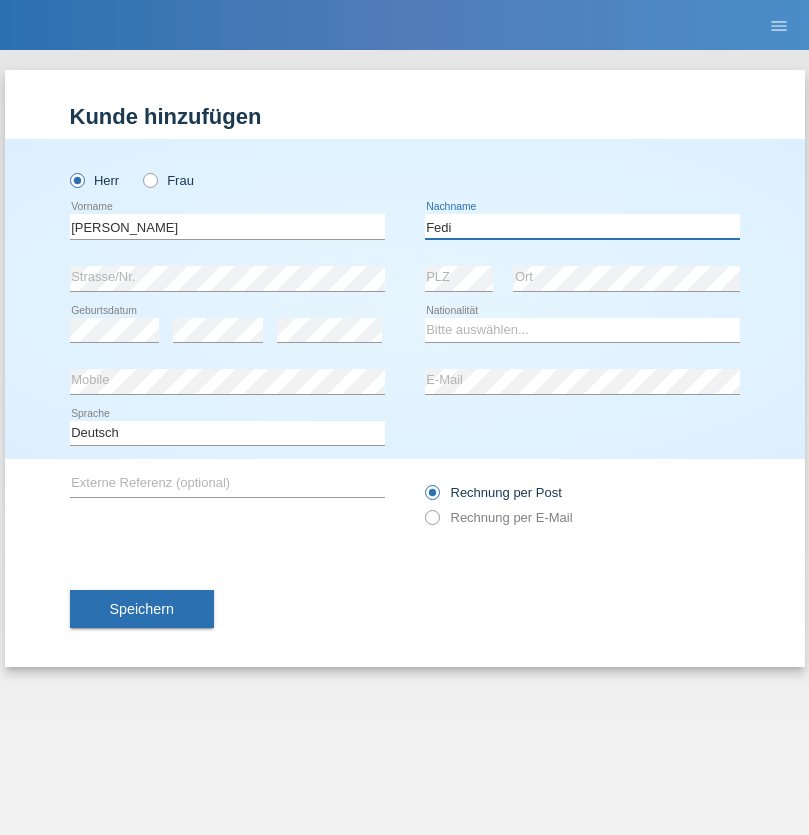 type on "Fedi" 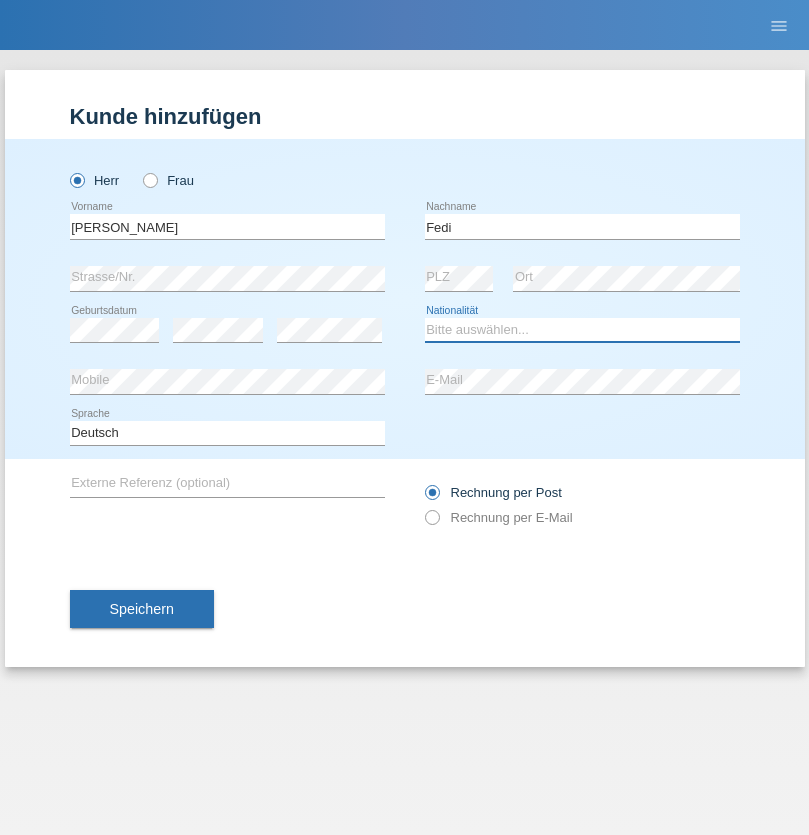 select on "CH" 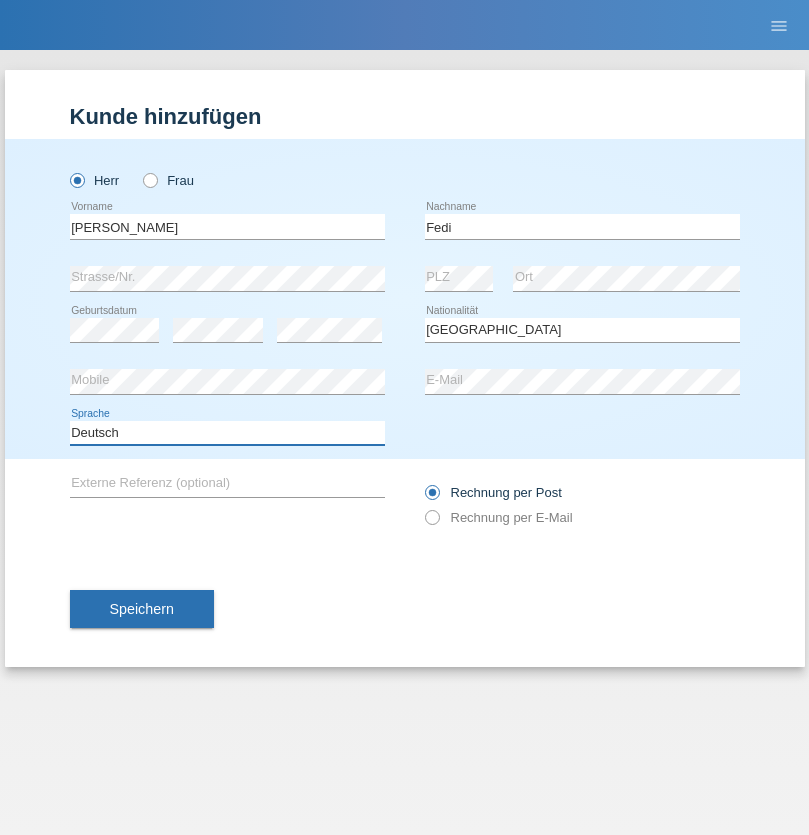 select on "en" 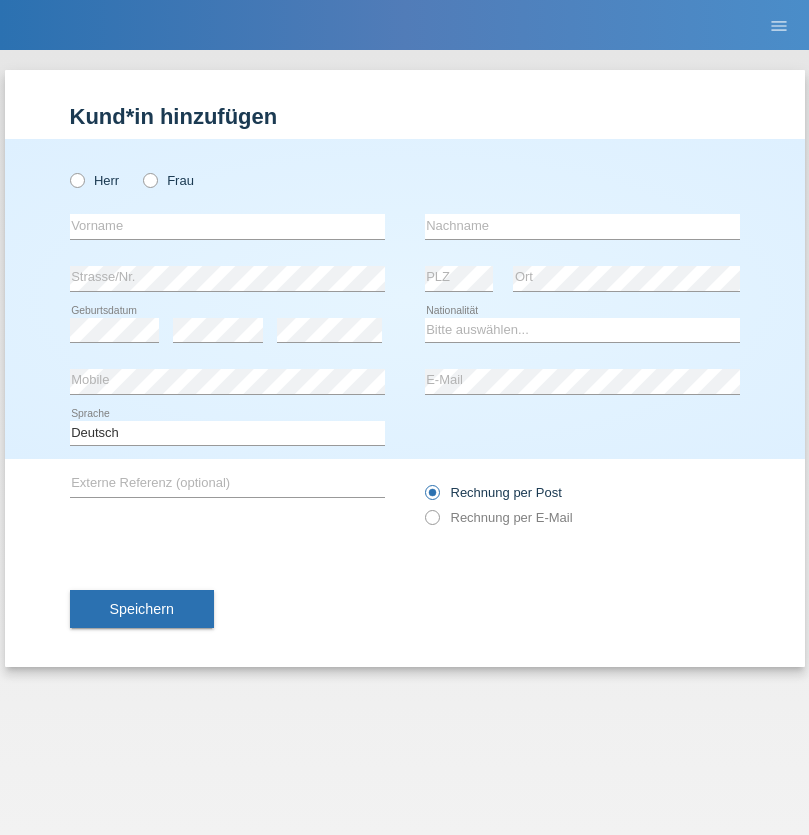 scroll, scrollTop: 0, scrollLeft: 0, axis: both 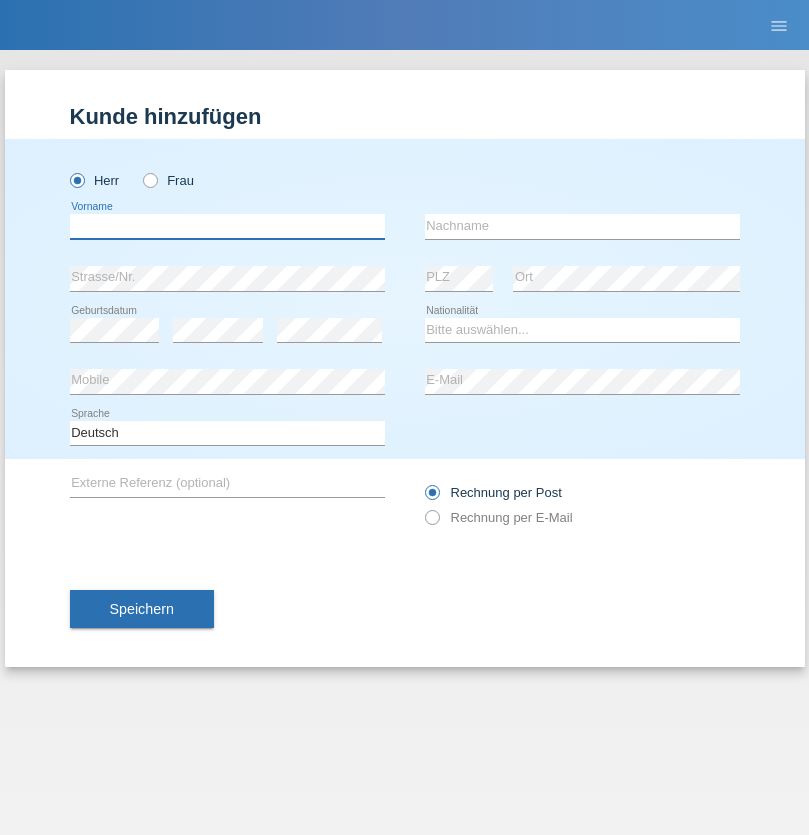 click at bounding box center (227, 226) 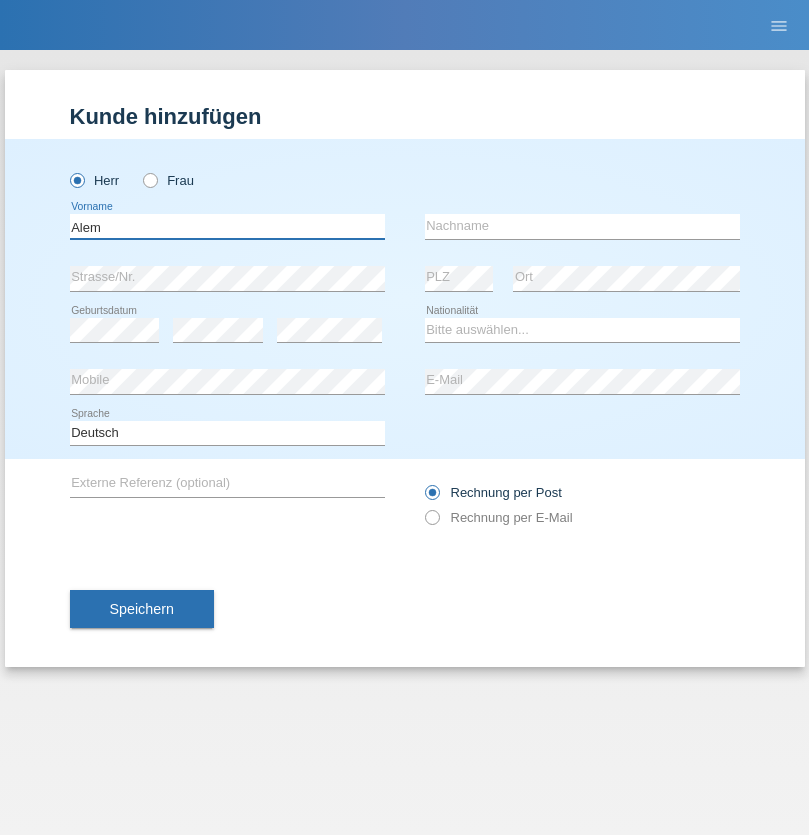 type on "Alem" 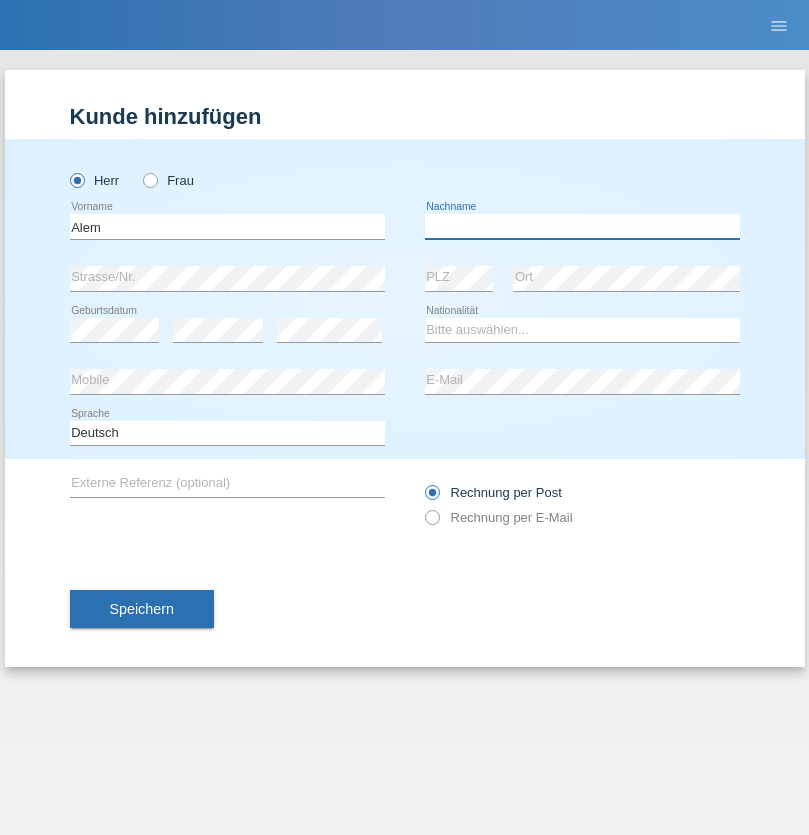 click at bounding box center (582, 226) 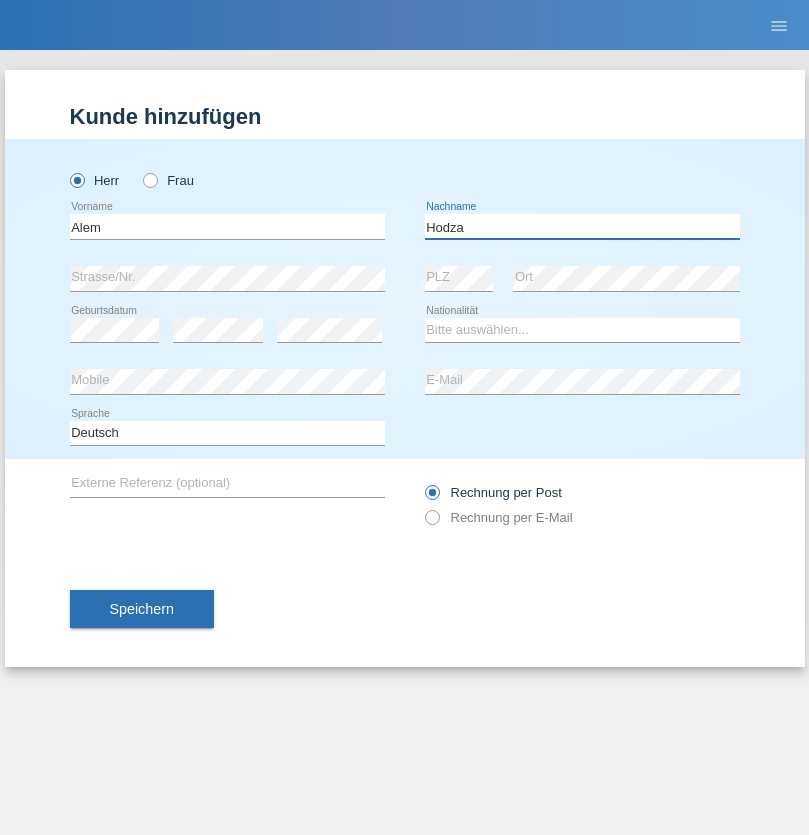 type on "Hodza" 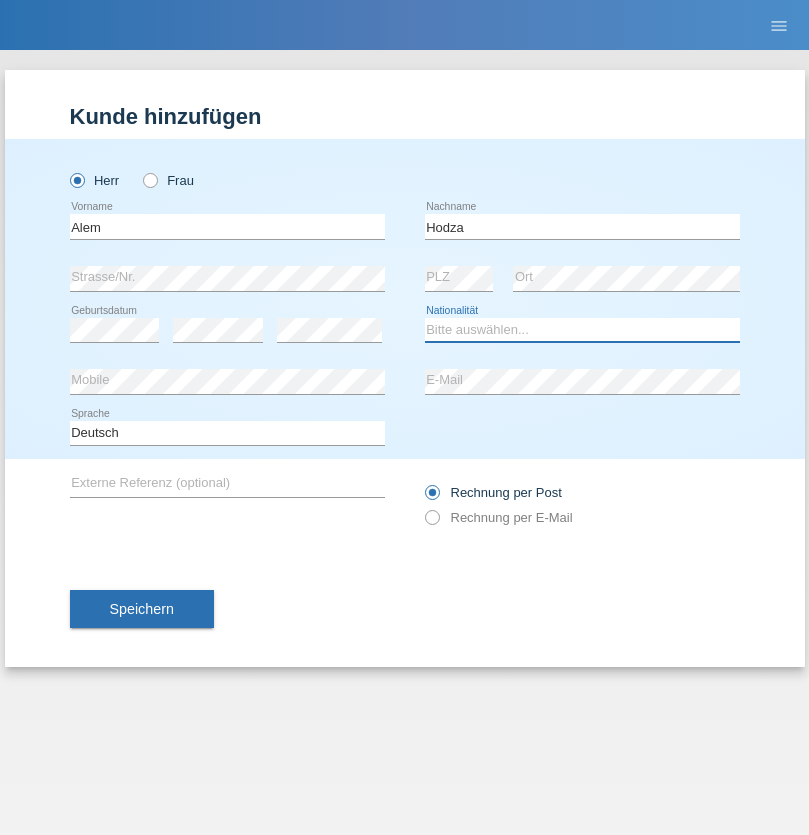 select on "HR" 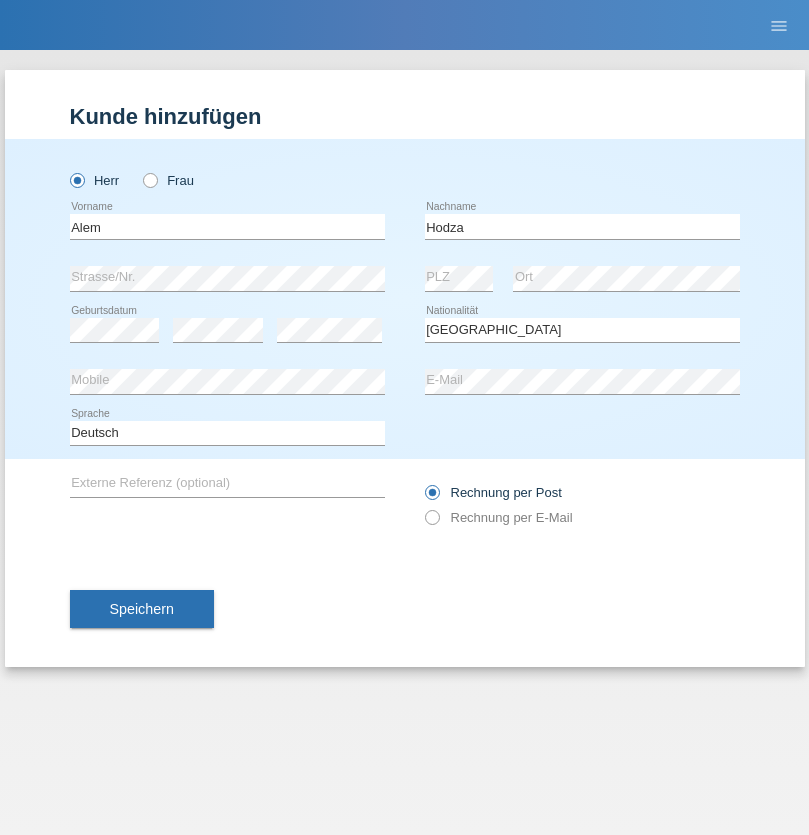 select on "C" 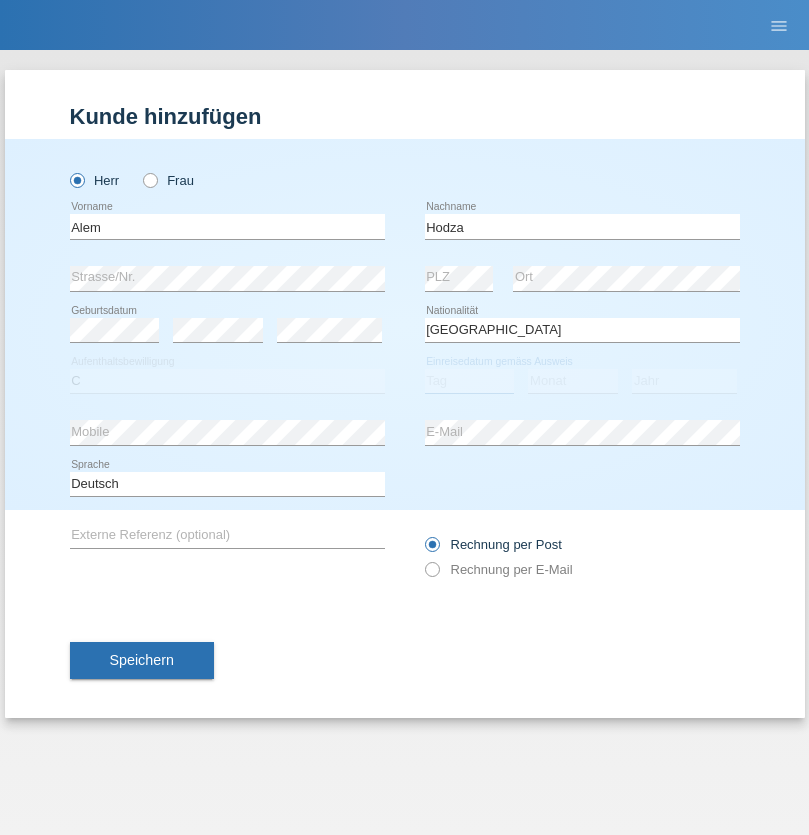 select on "12" 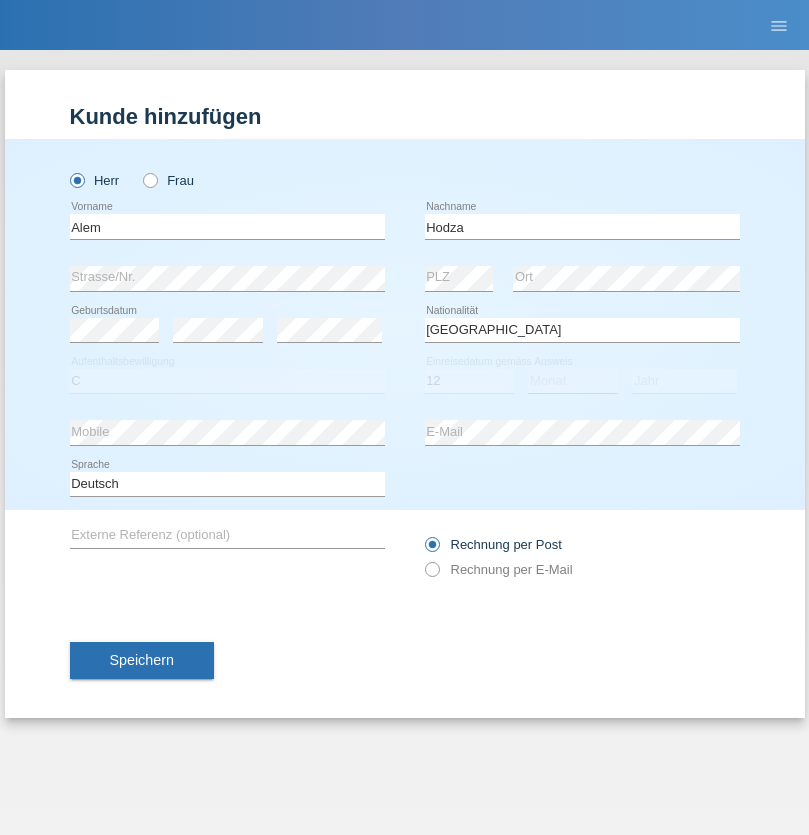 select on "09" 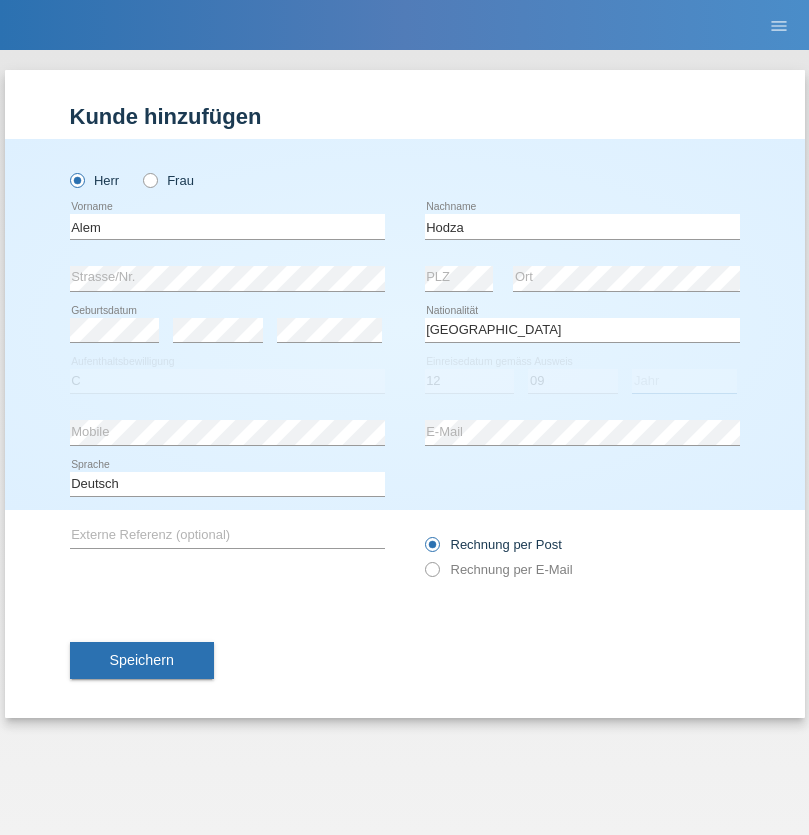 select on "2021" 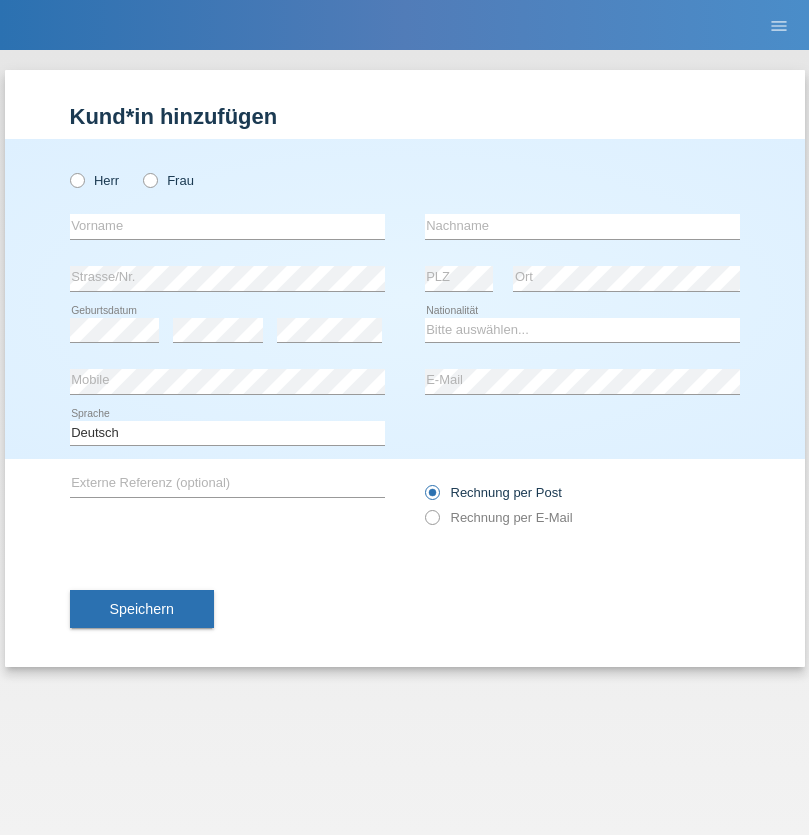 scroll, scrollTop: 0, scrollLeft: 0, axis: both 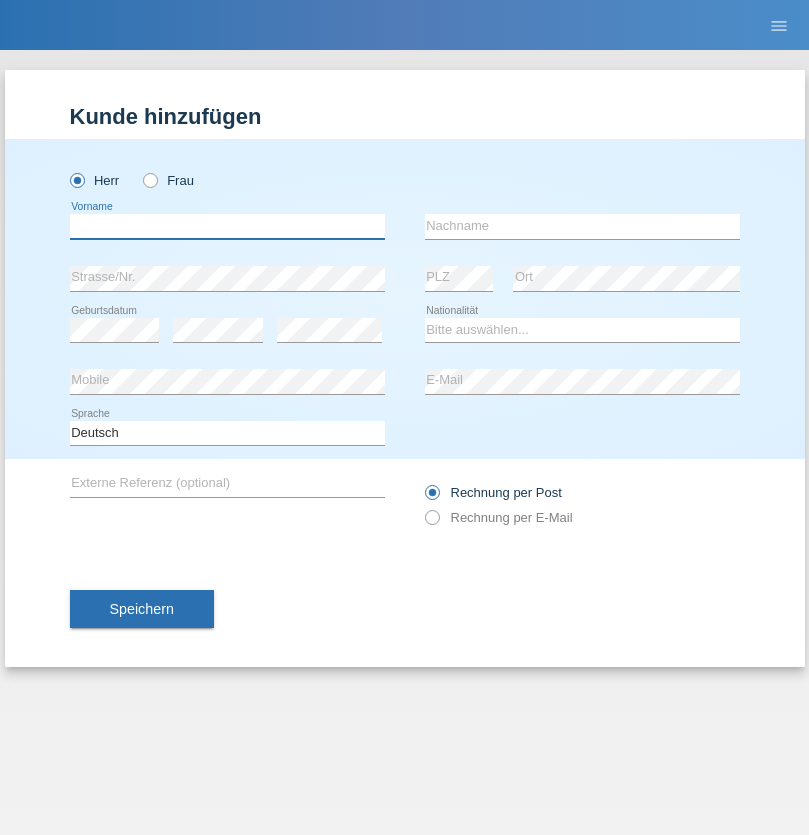 click at bounding box center [227, 226] 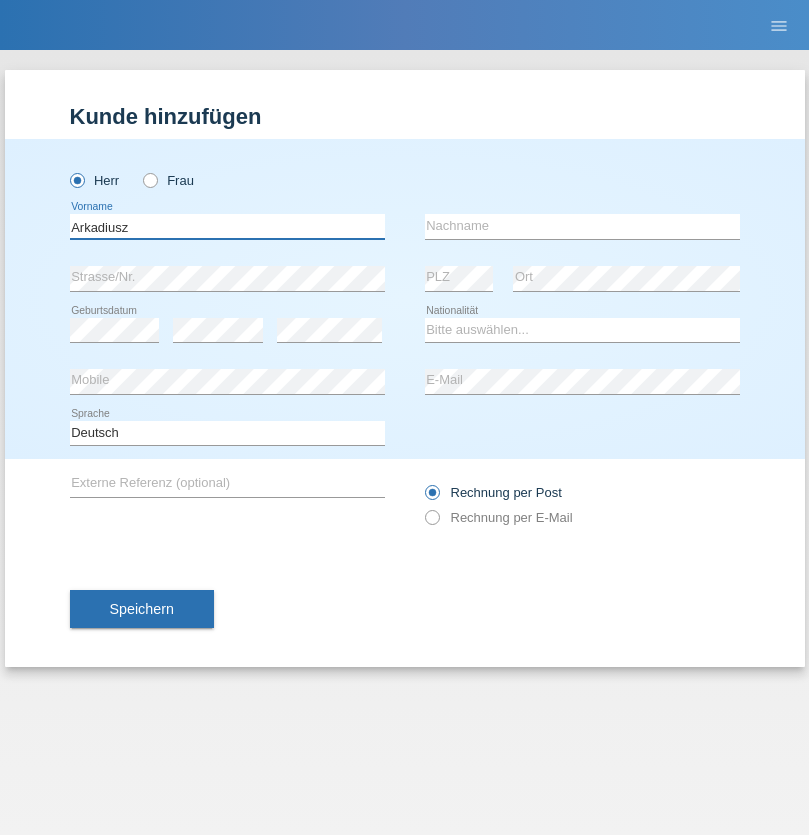 type on "Arkadiusz" 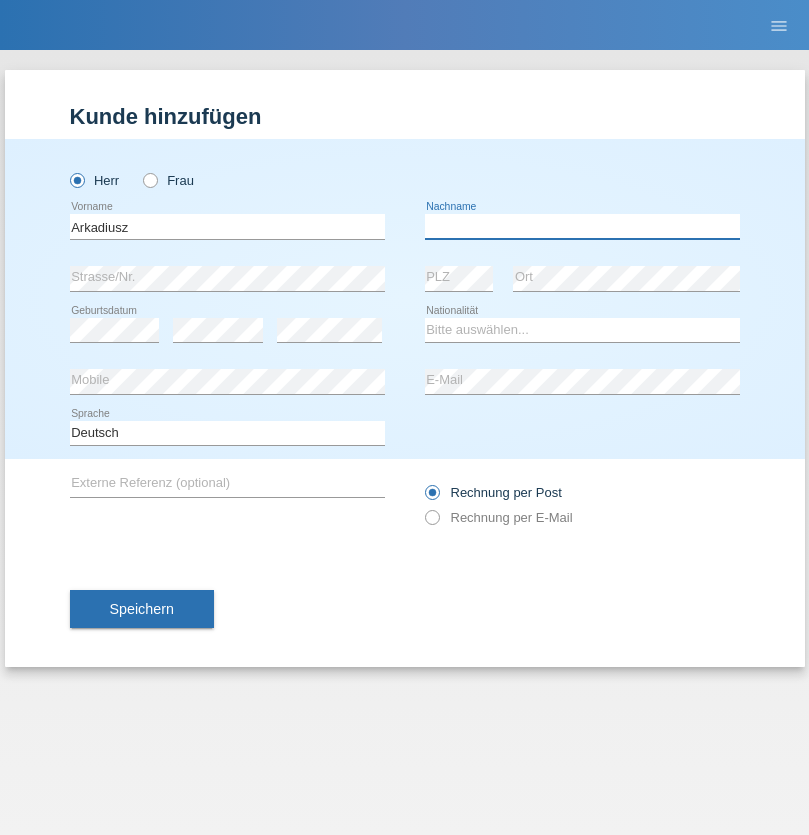 click at bounding box center [582, 226] 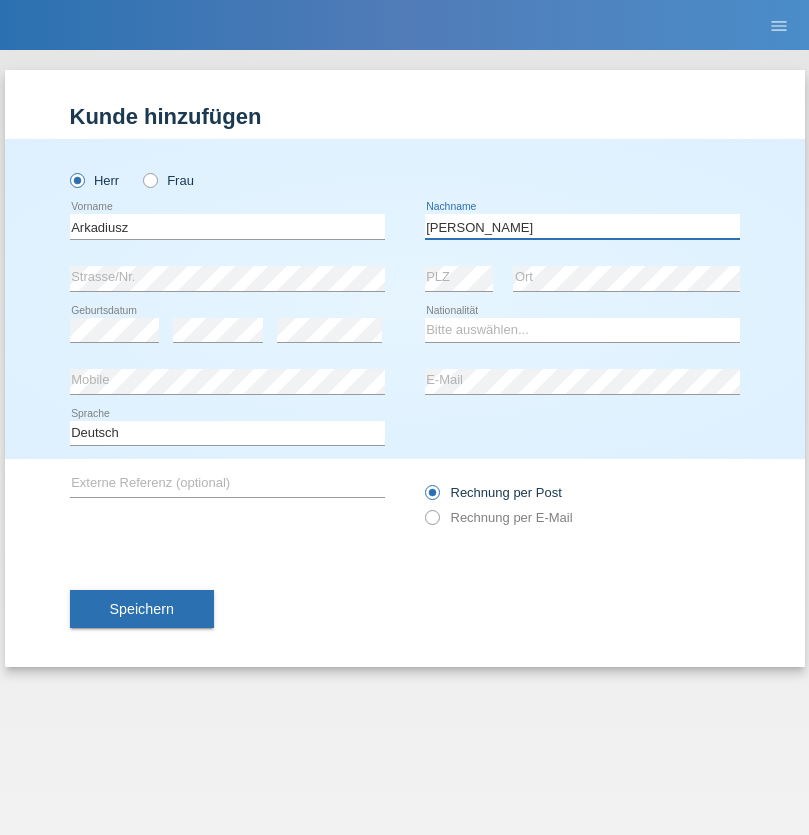 type on "Lukaszewski" 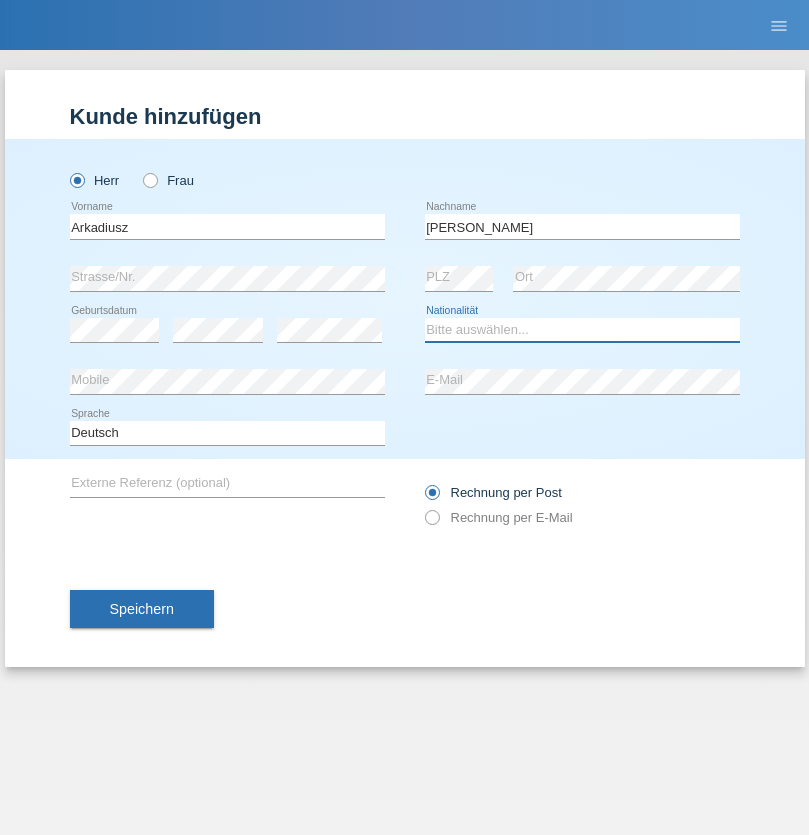 select on "PL" 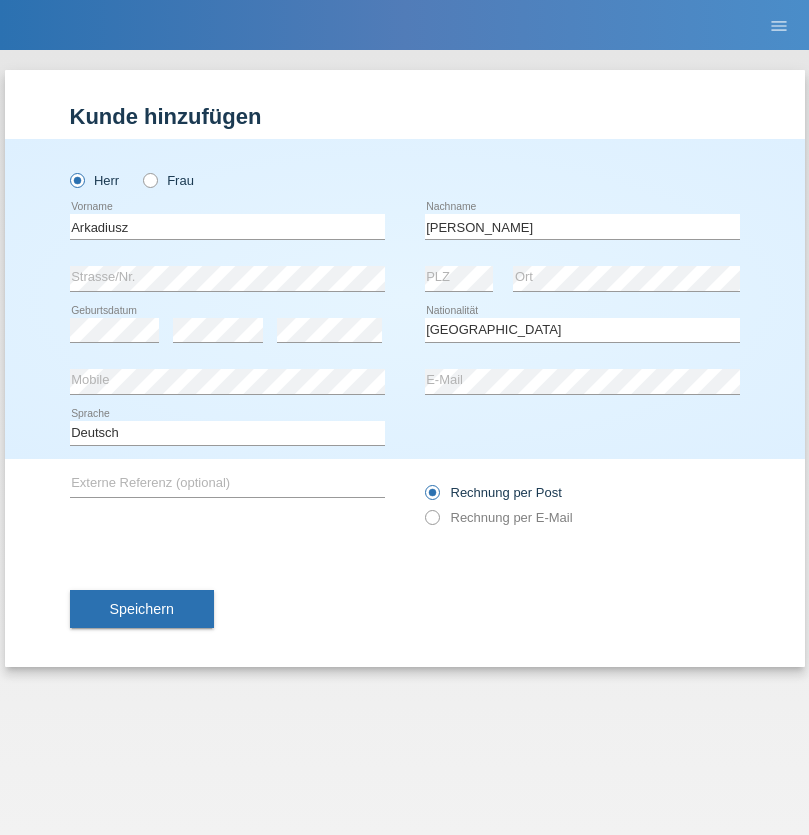 select on "C" 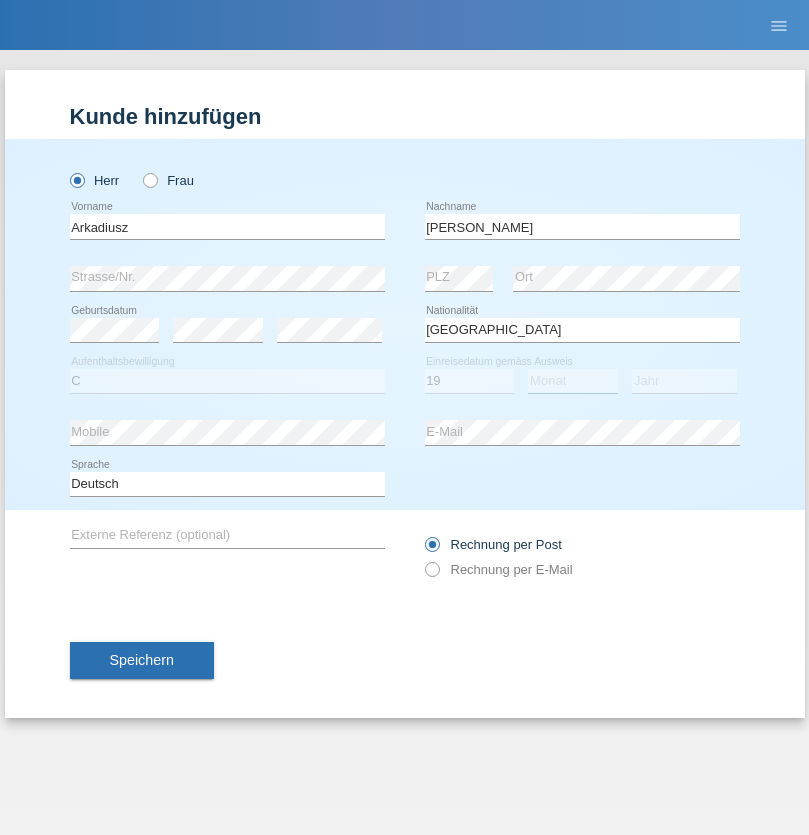 select on "08" 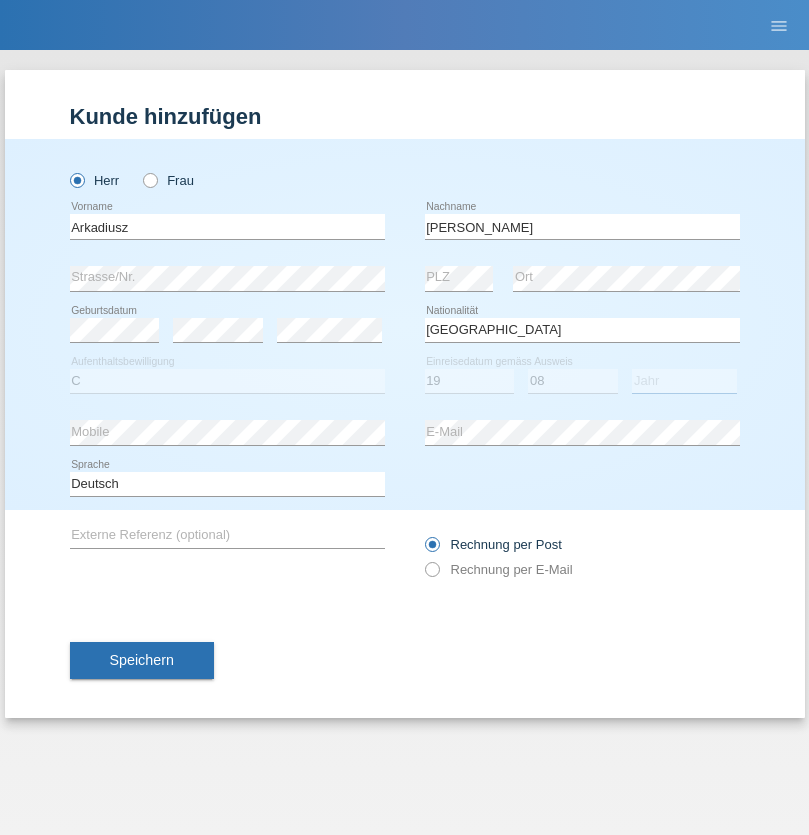 select on "2017" 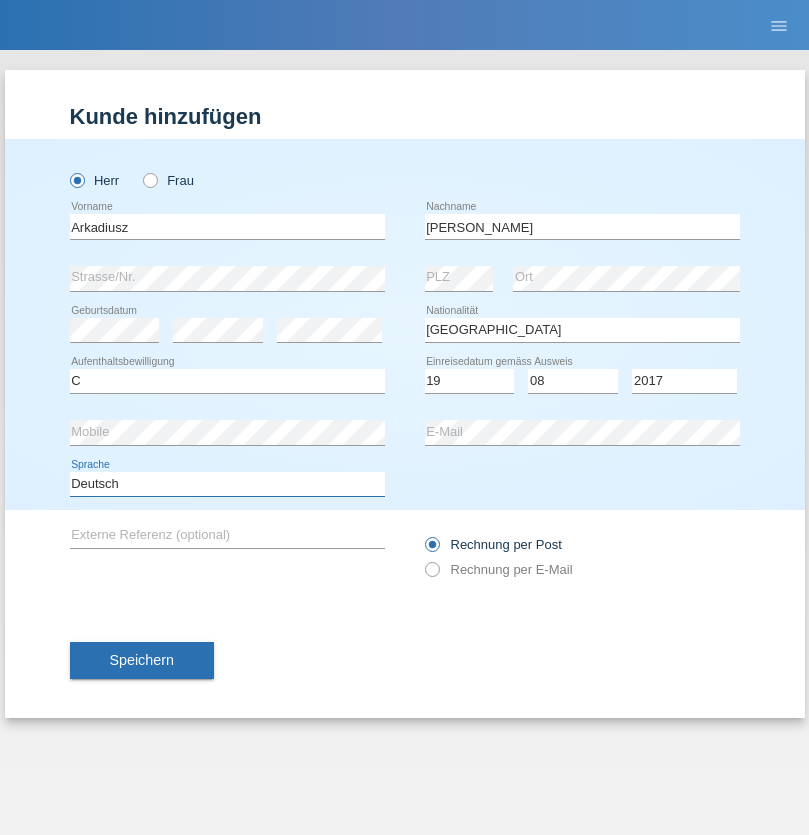 select on "en" 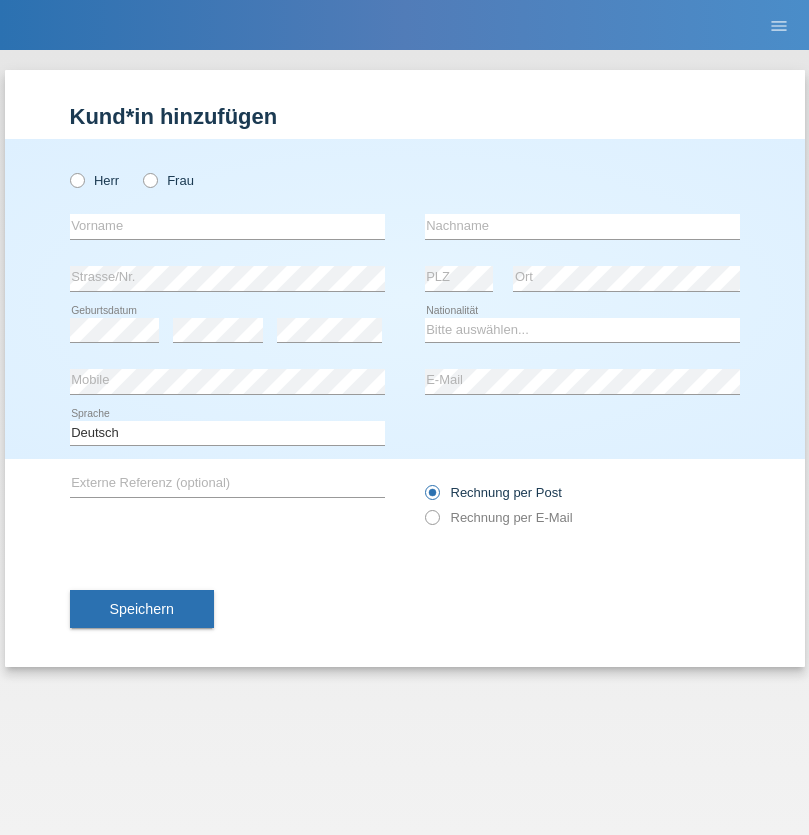 scroll, scrollTop: 0, scrollLeft: 0, axis: both 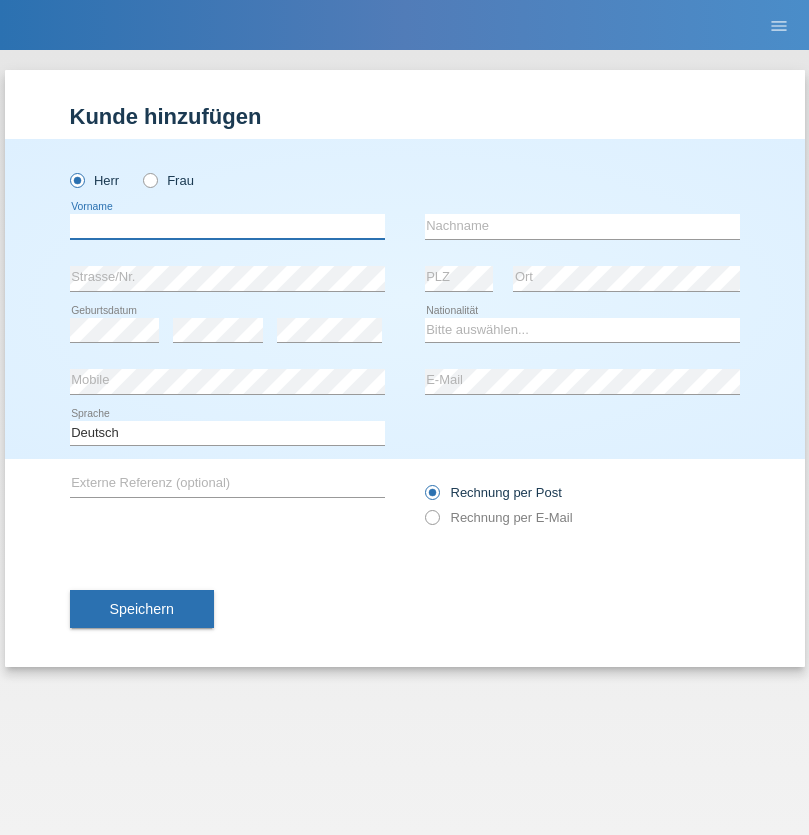 click at bounding box center [227, 226] 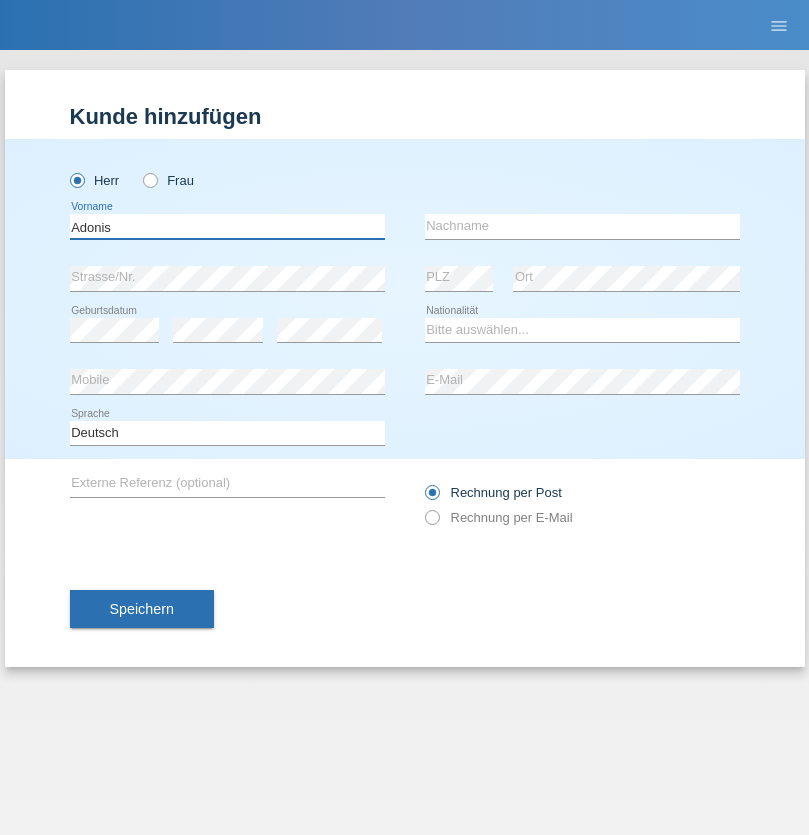 type on "Adonis" 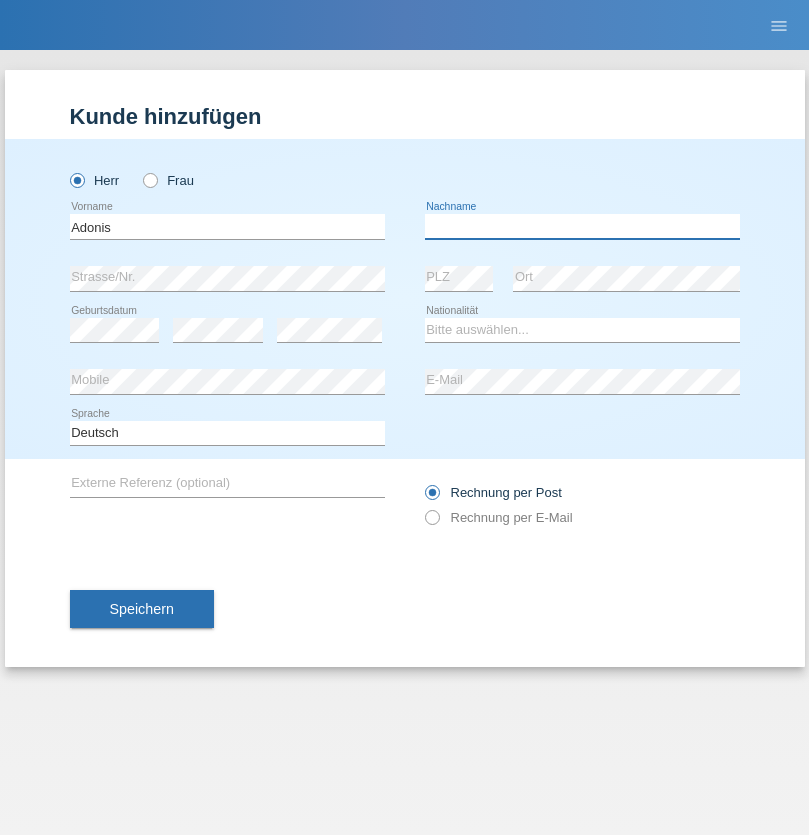 click at bounding box center (582, 226) 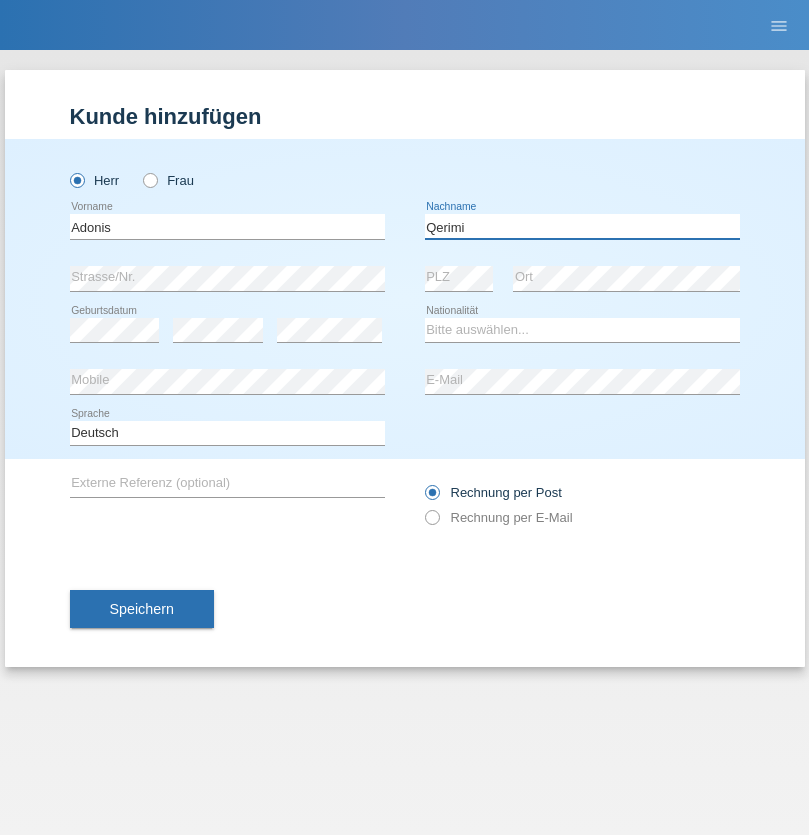 type on "Qerimi" 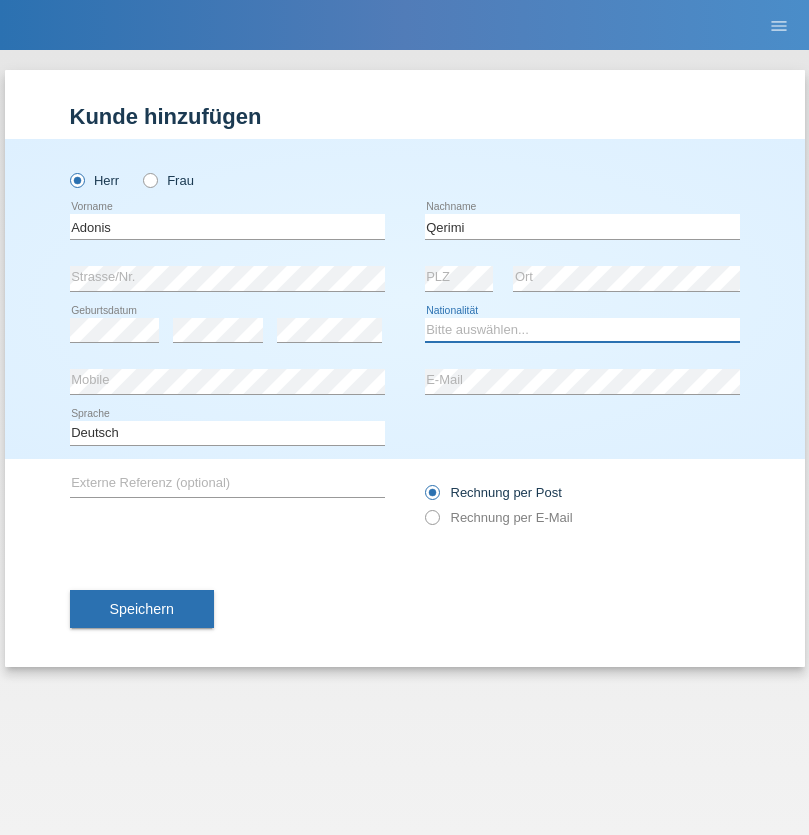 select on "XK" 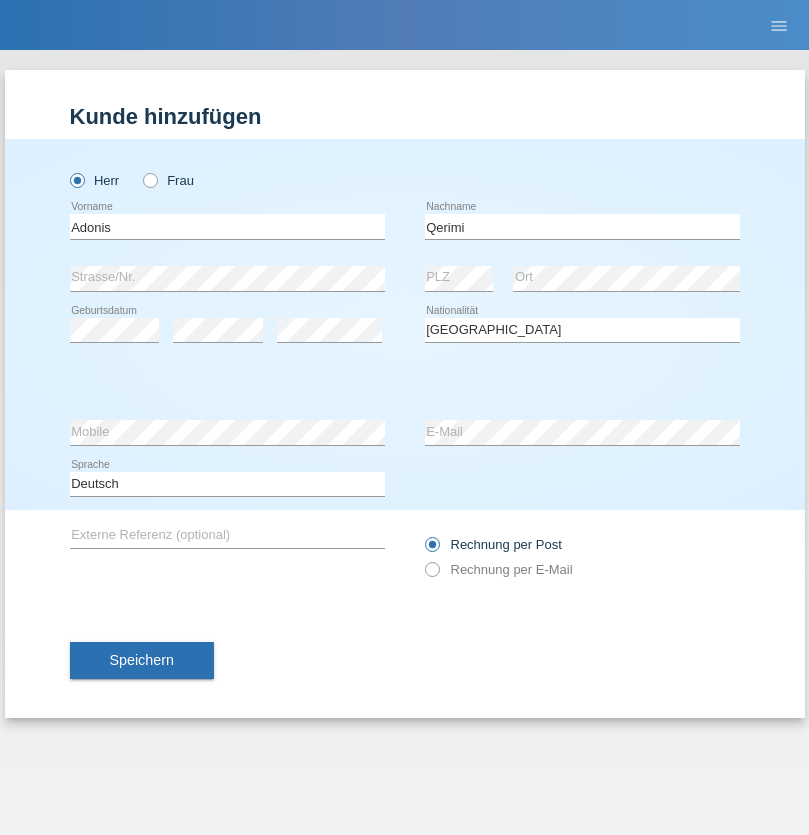 select on "C" 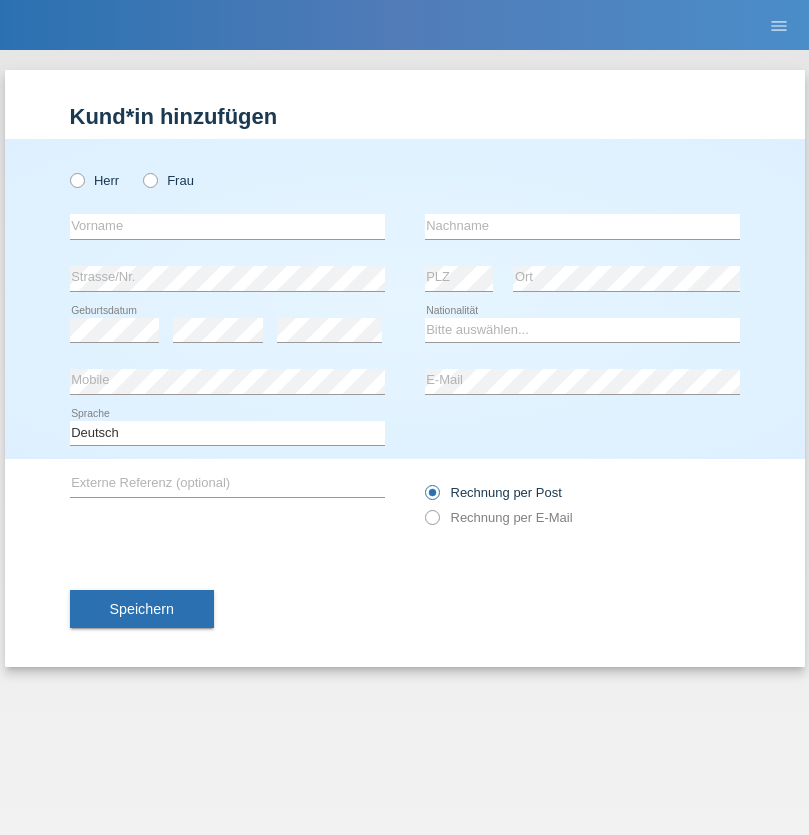 scroll, scrollTop: 0, scrollLeft: 0, axis: both 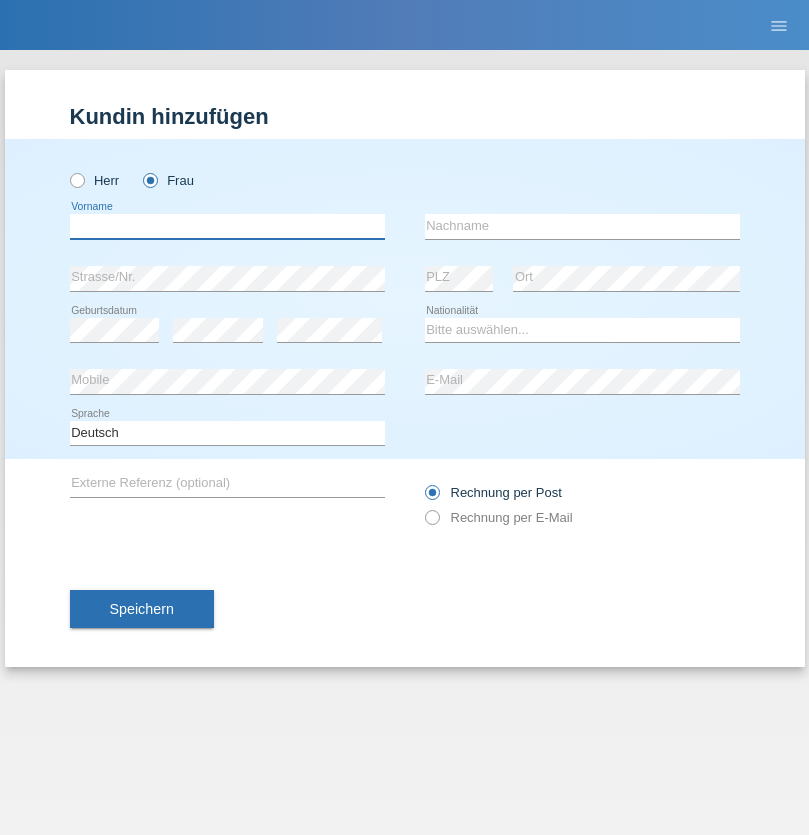 click at bounding box center (227, 226) 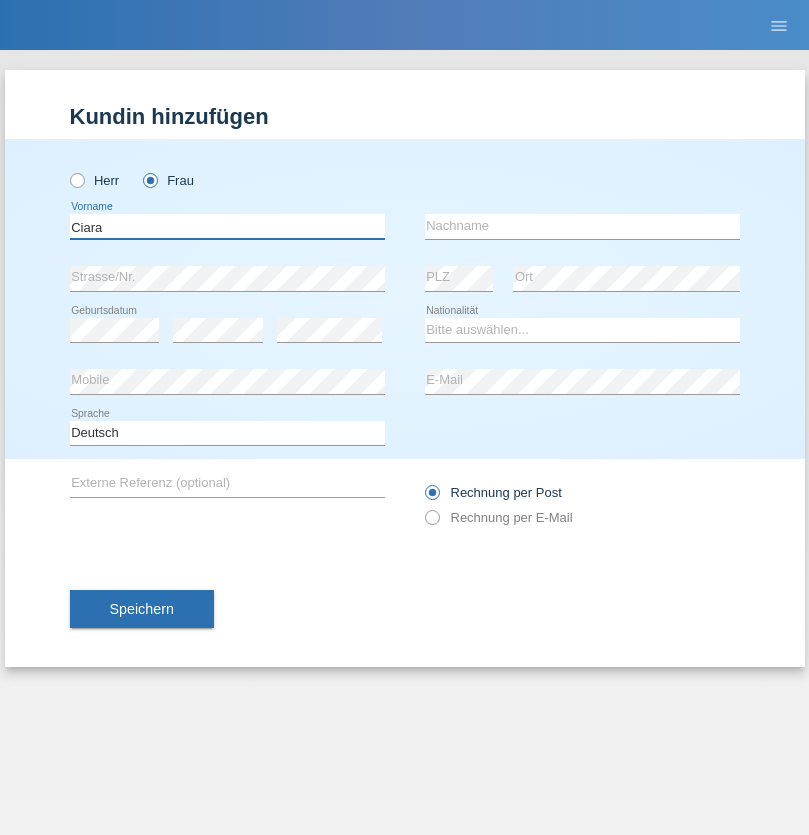 type on "Ciara" 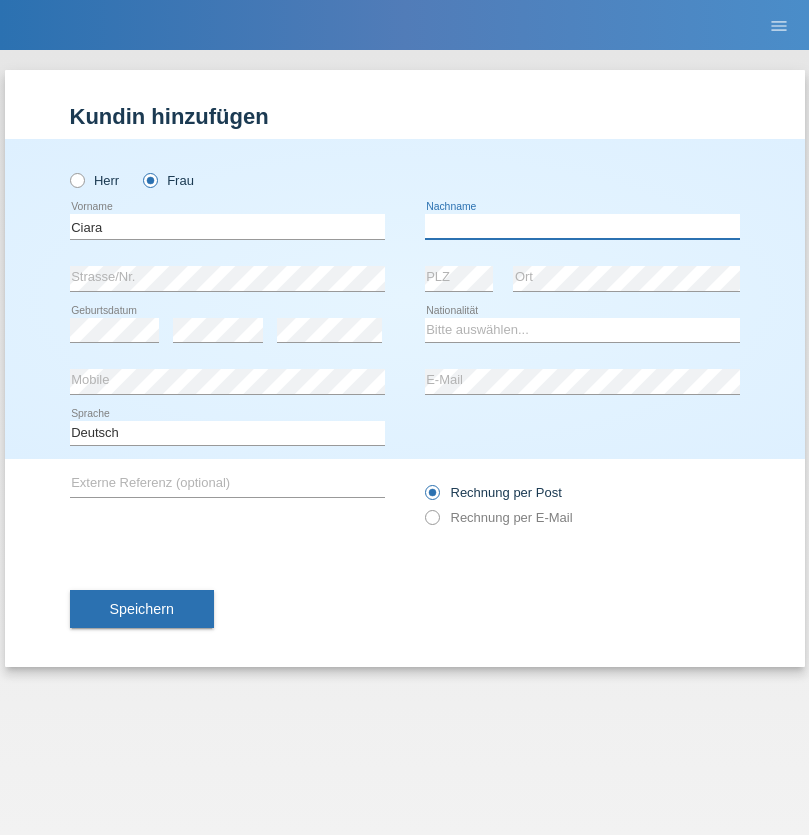 click at bounding box center (582, 226) 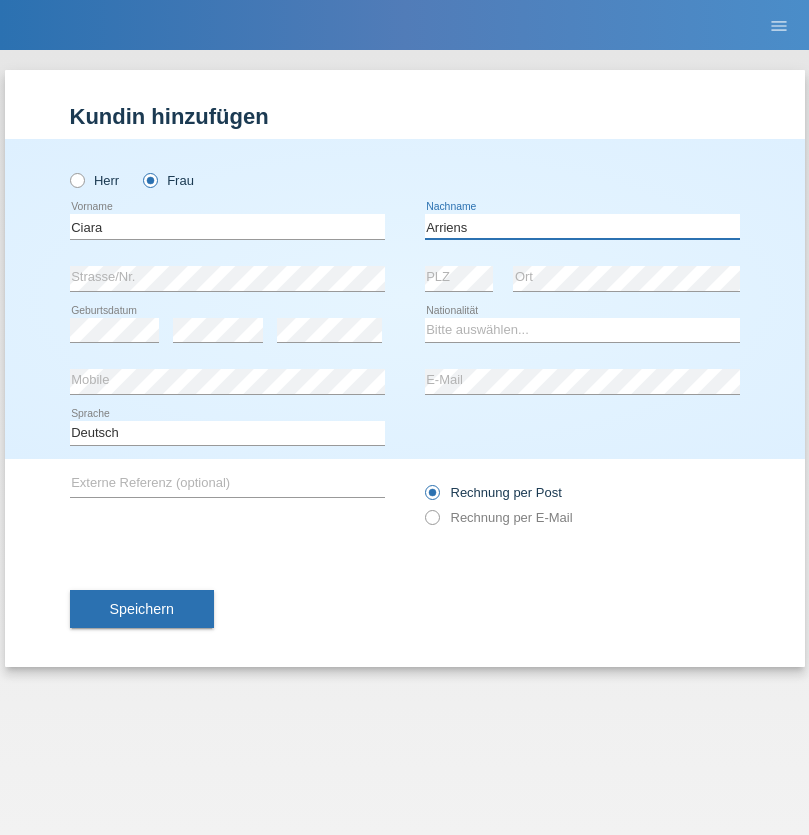 type on "Arriens" 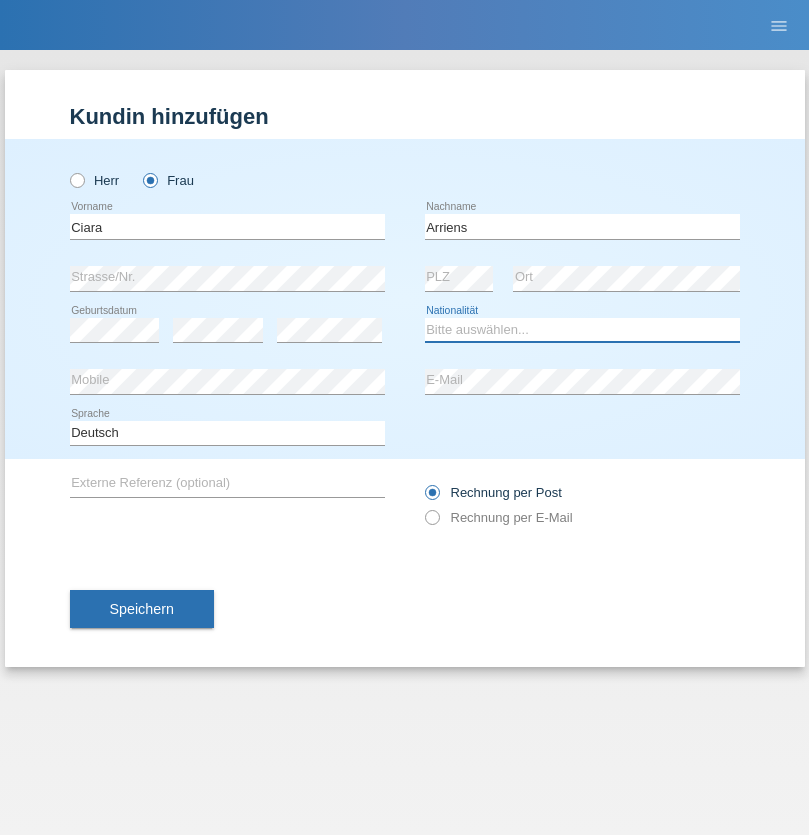 select on "CH" 